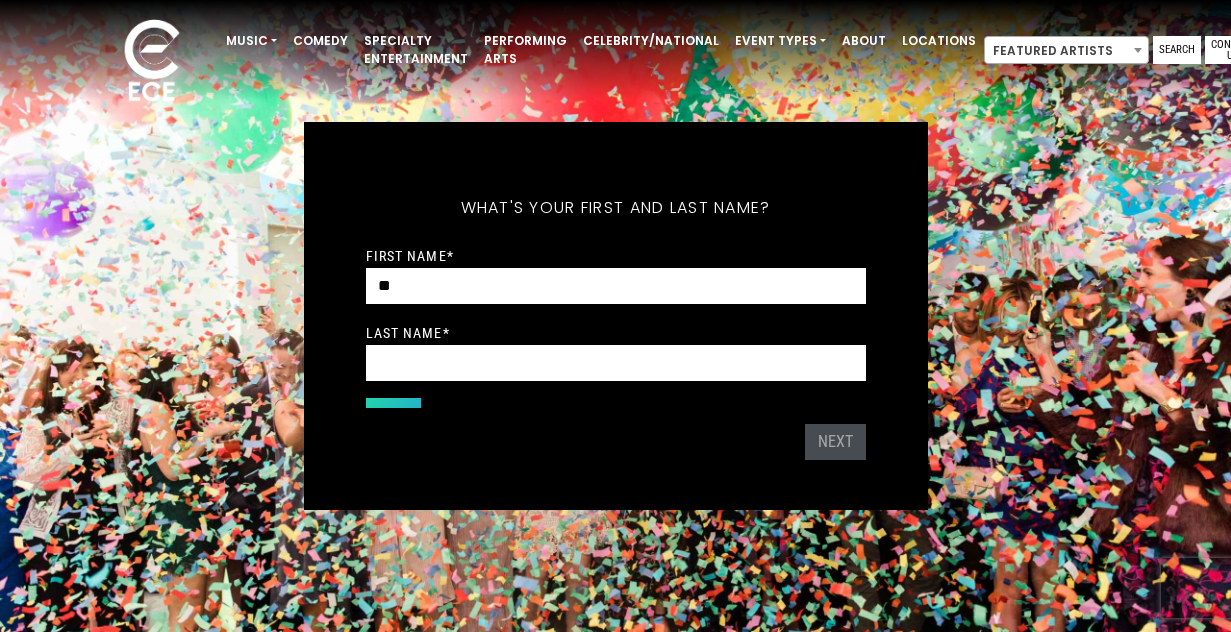scroll, scrollTop: 0, scrollLeft: 0, axis: both 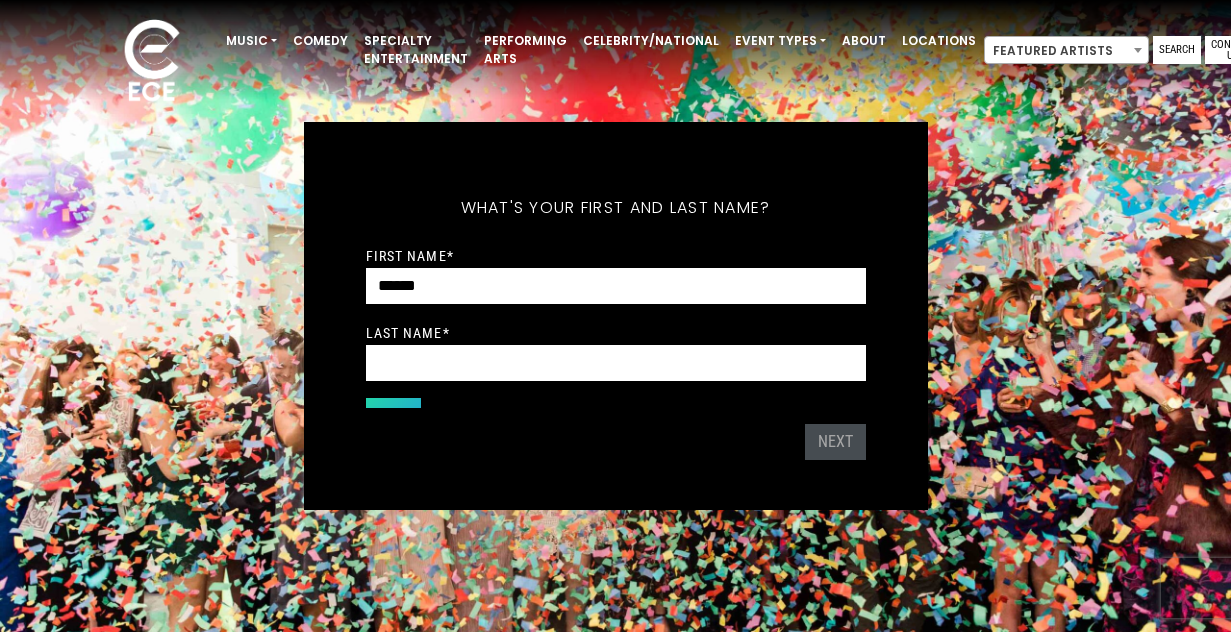 type on "******" 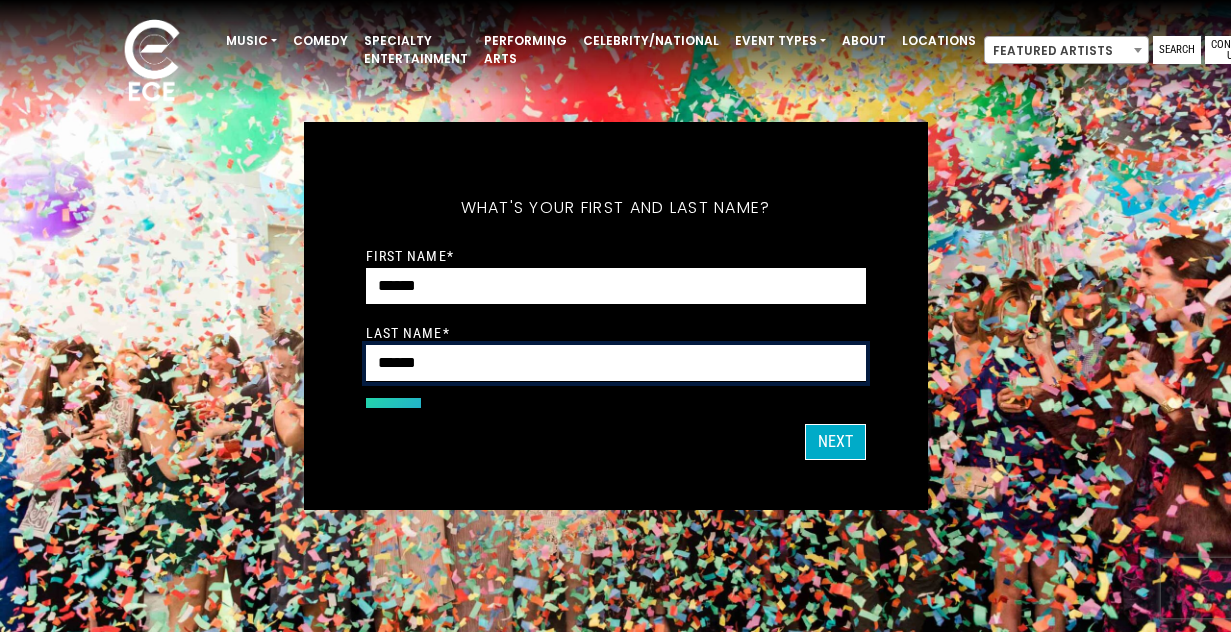 type on "******" 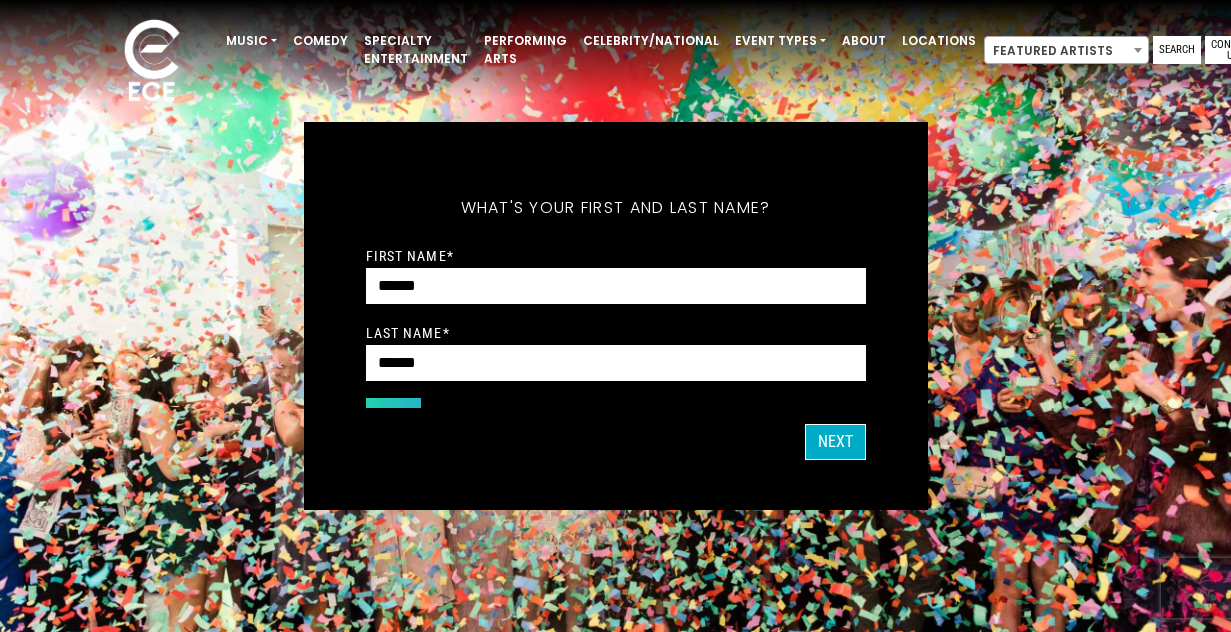 click on "What's your first and last name?" at bounding box center [616, 208] 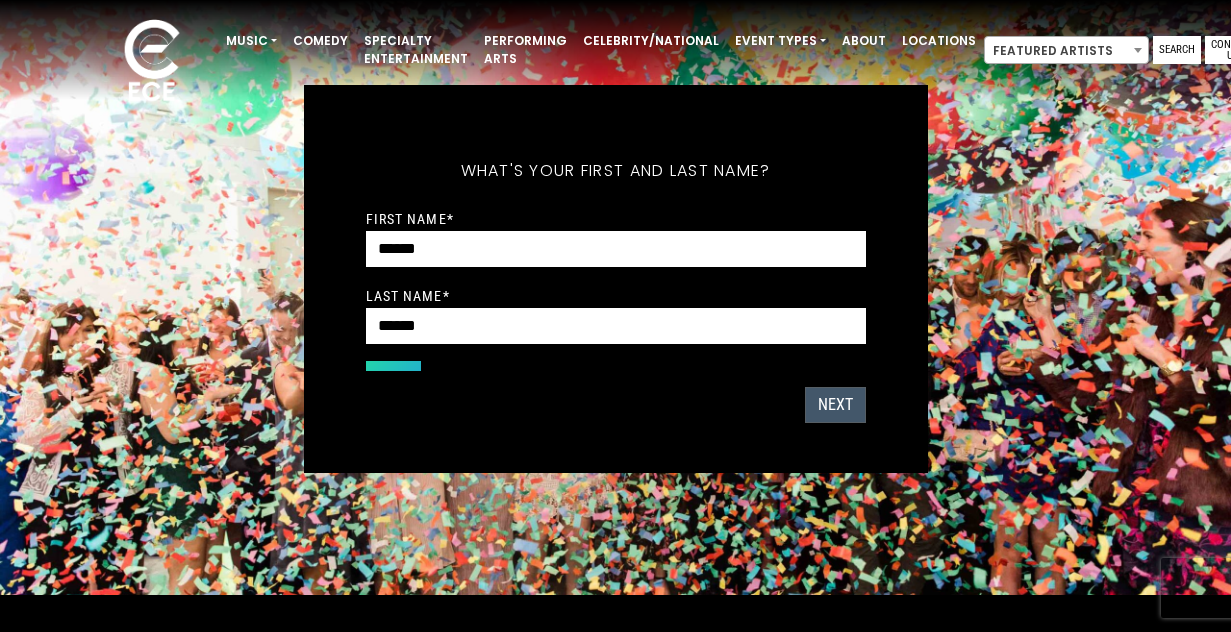 click on "Next" at bounding box center [835, 405] 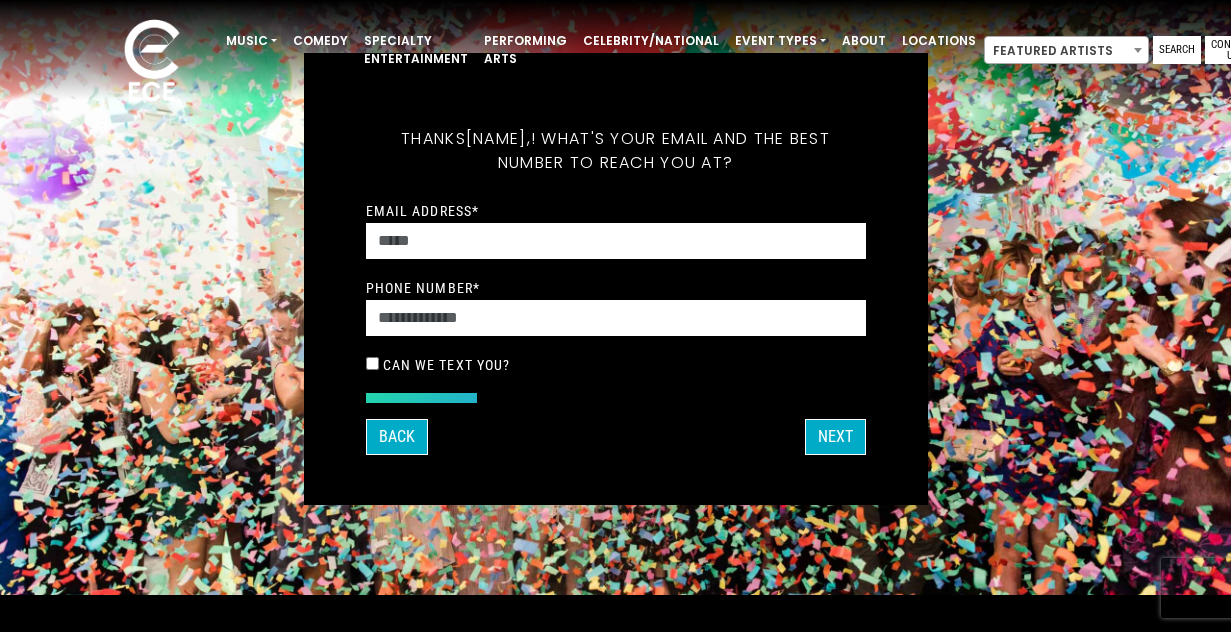 scroll, scrollTop: 5, scrollLeft: 0, axis: vertical 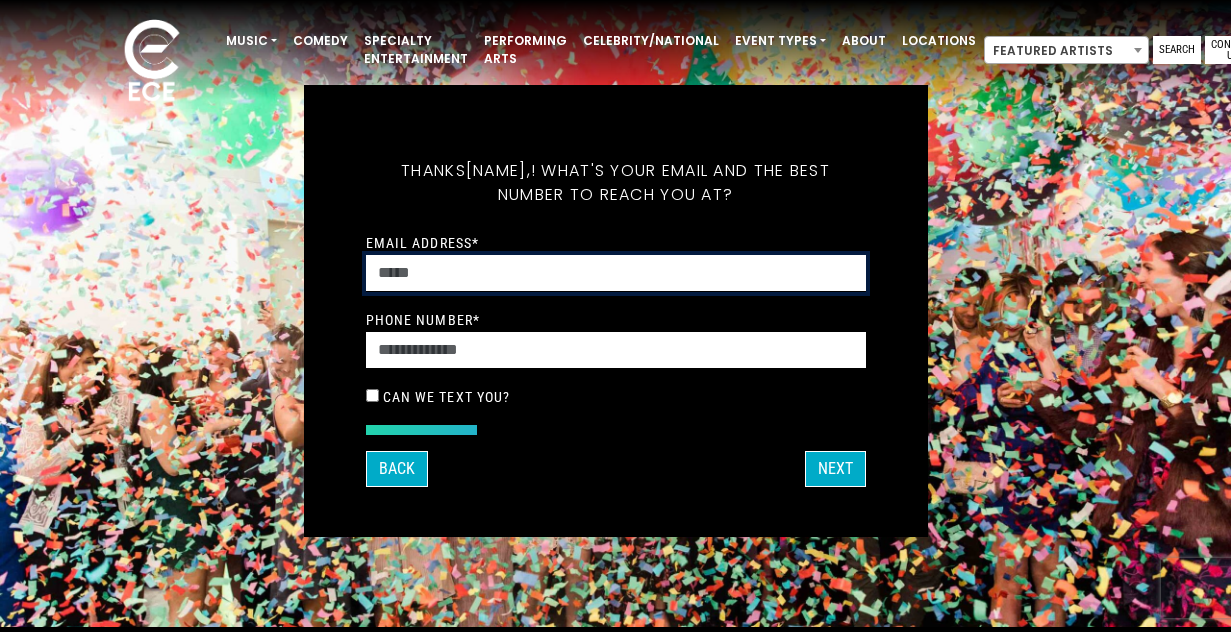 click on "Email Address *" at bounding box center [616, 273] 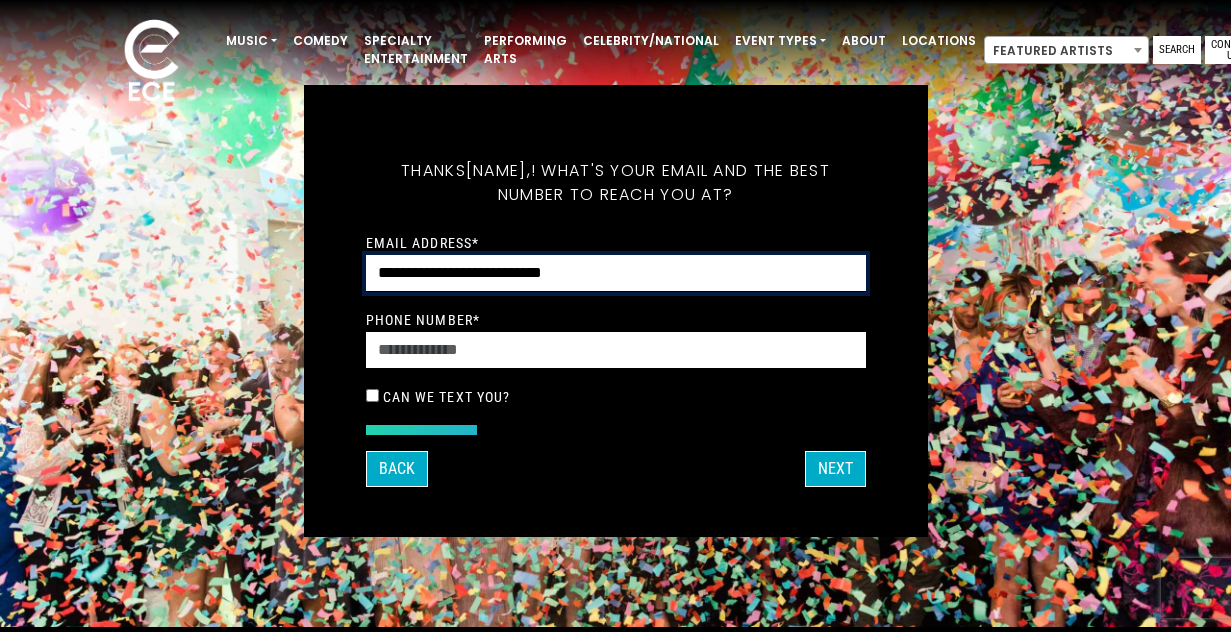 type on "**********" 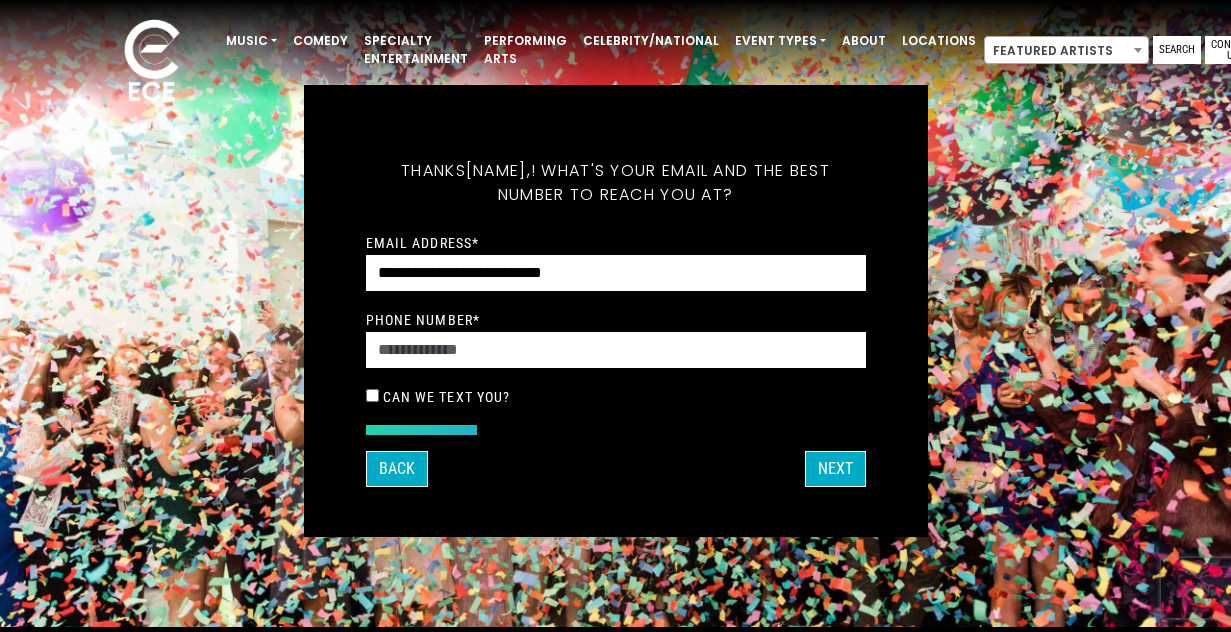 click on "Phone Number *" at bounding box center [616, 338] 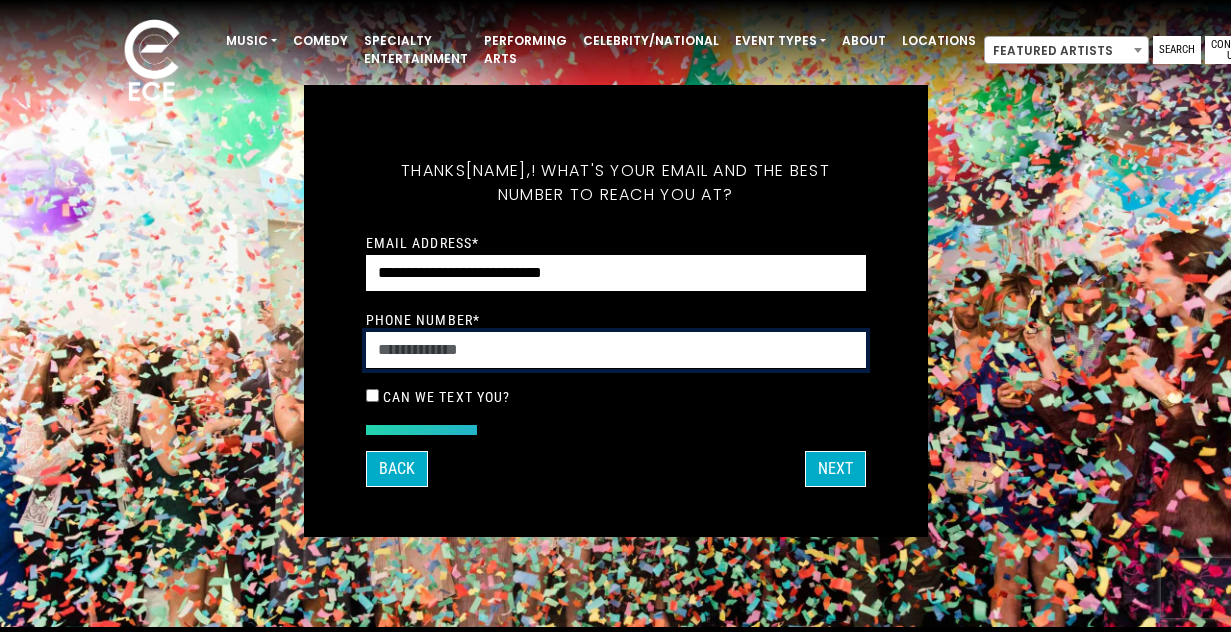 click on "Phone Number *" at bounding box center (616, 350) 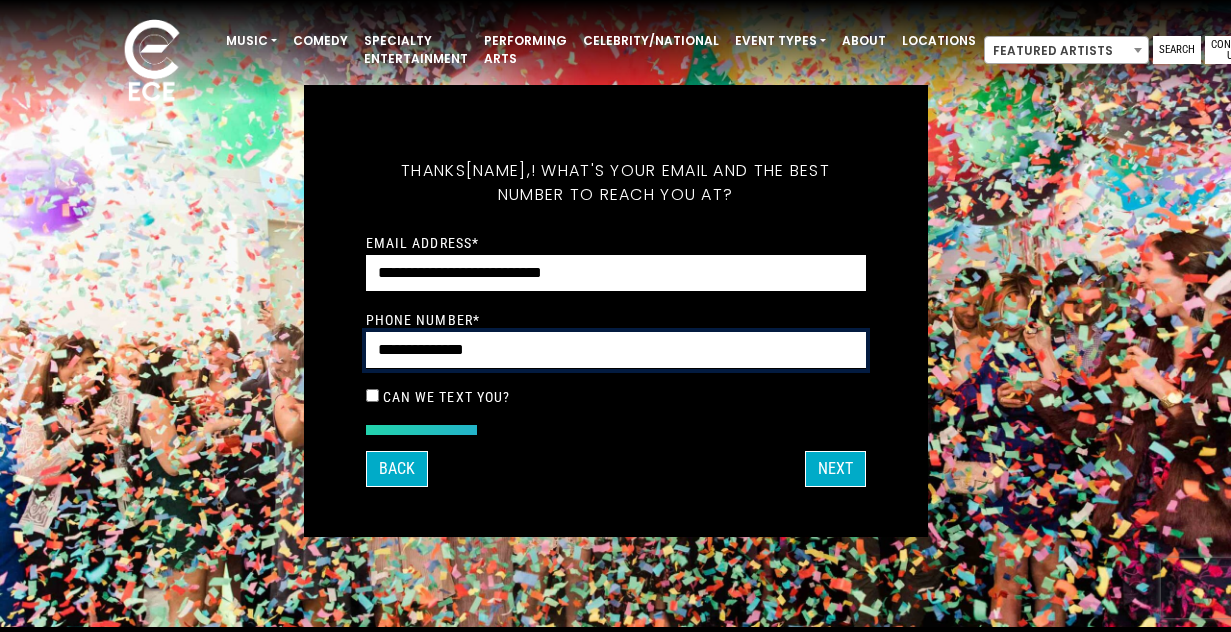 type on "**********" 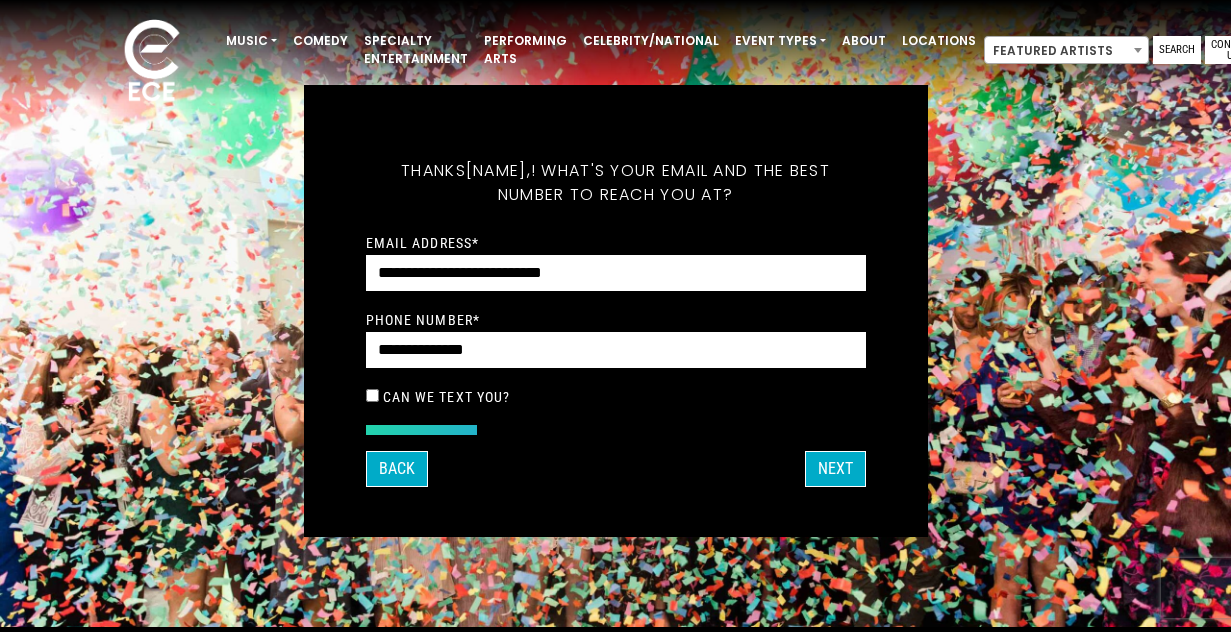 scroll, scrollTop: 0, scrollLeft: 0, axis: both 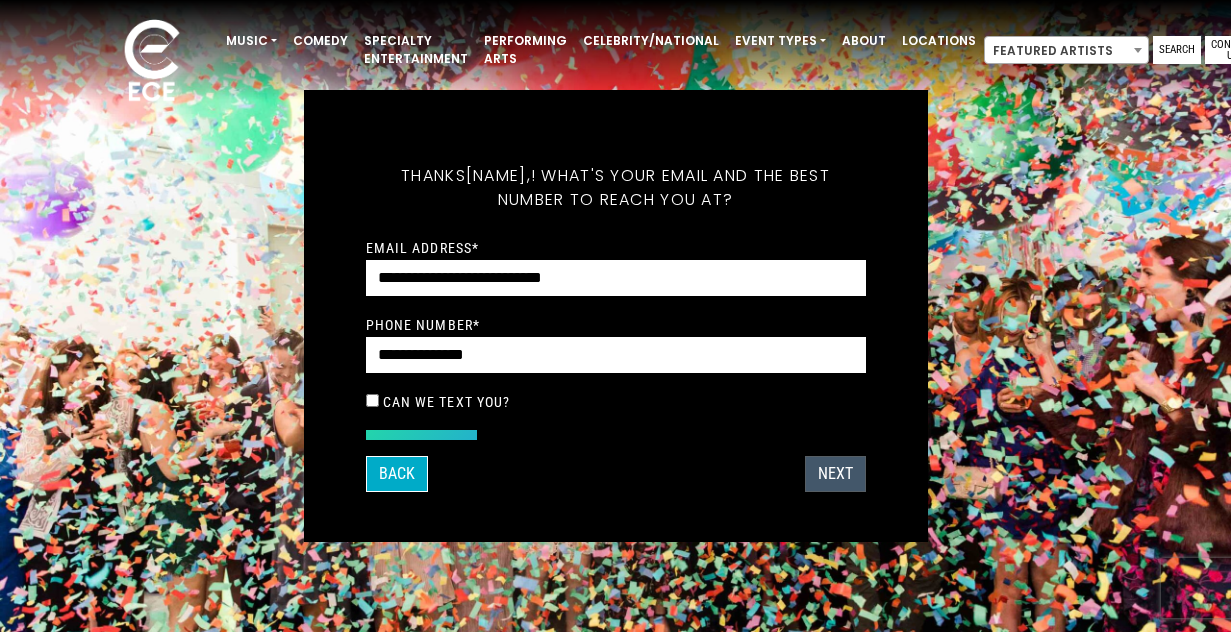 click on "Next" at bounding box center [835, 474] 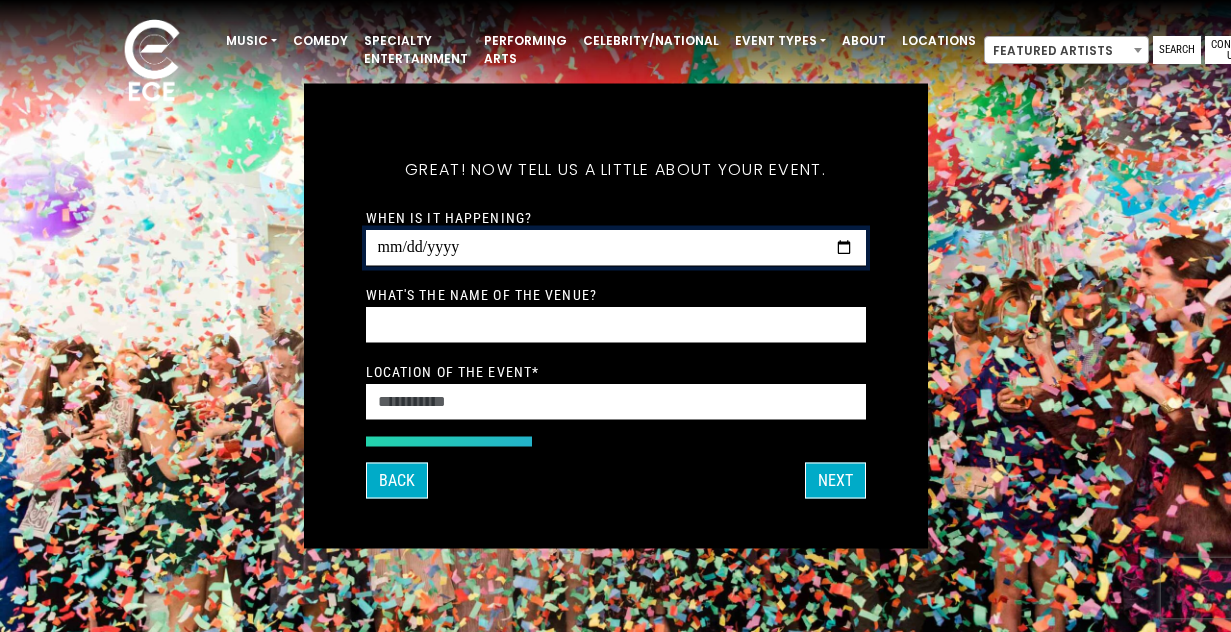 click on "When is it happening?" at bounding box center (616, 248) 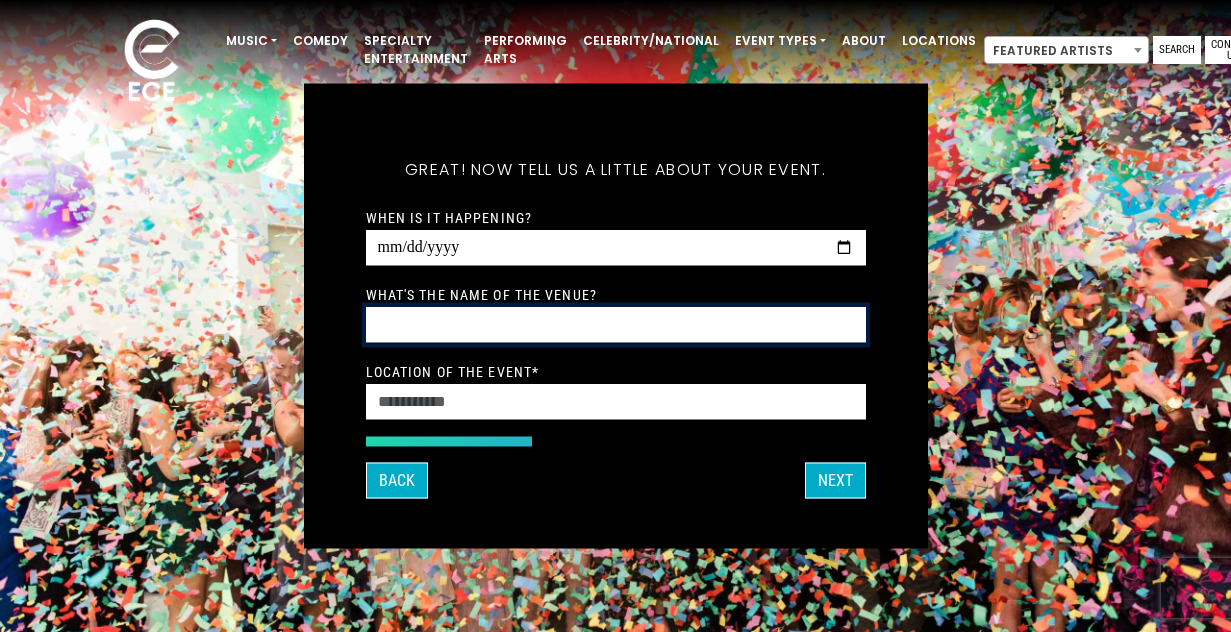 click on "What's the name of the venue?" at bounding box center [616, 325] 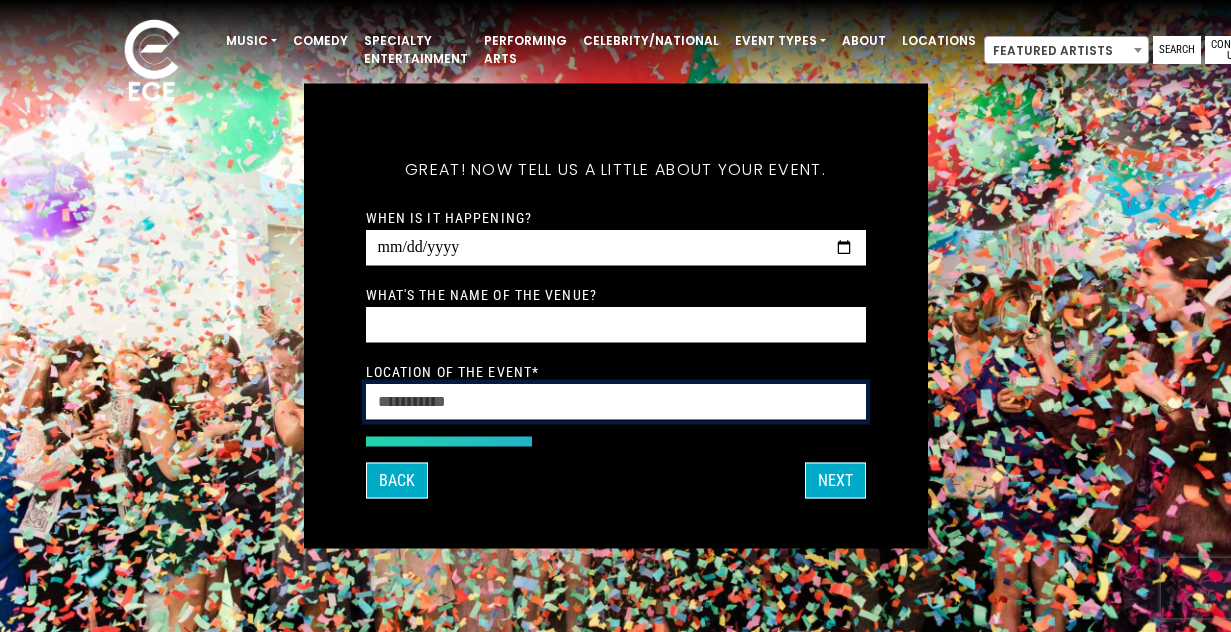 click on "Location of the event *" at bounding box center [616, 402] 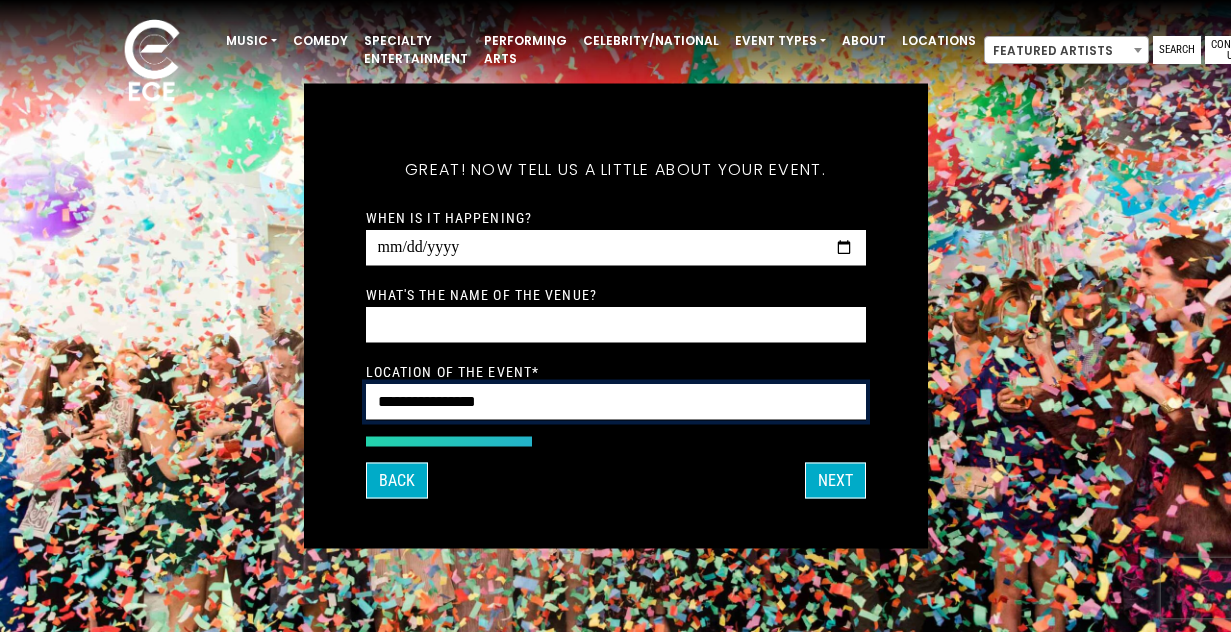 click on "**********" at bounding box center (616, 402) 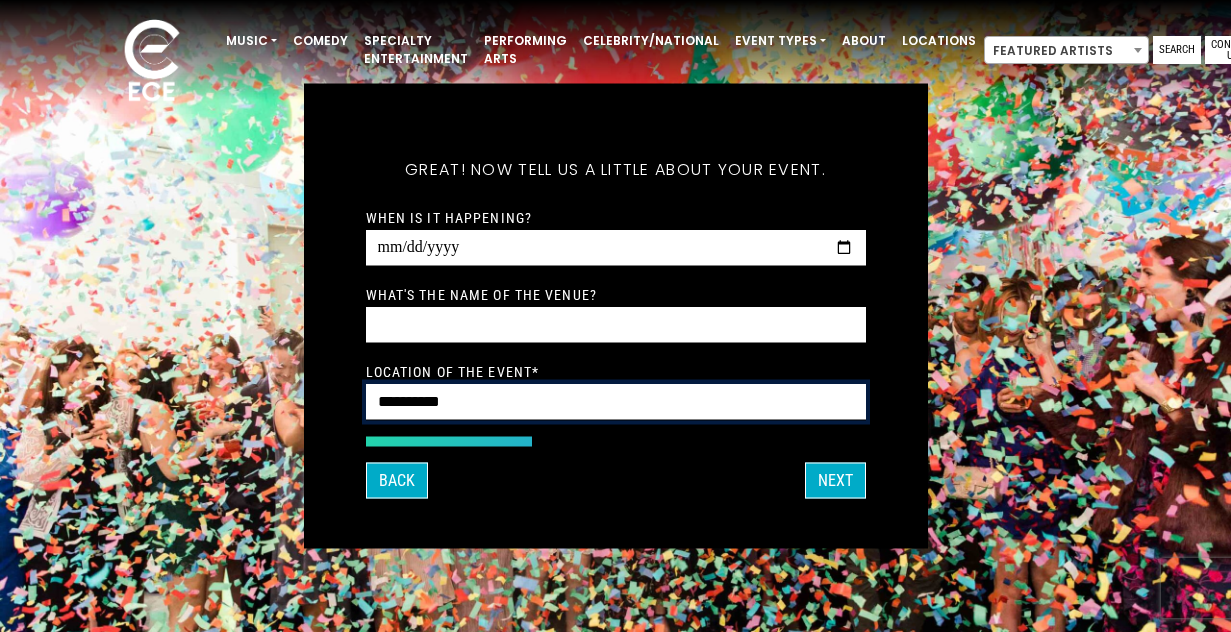 click on "**********" at bounding box center (616, 402) 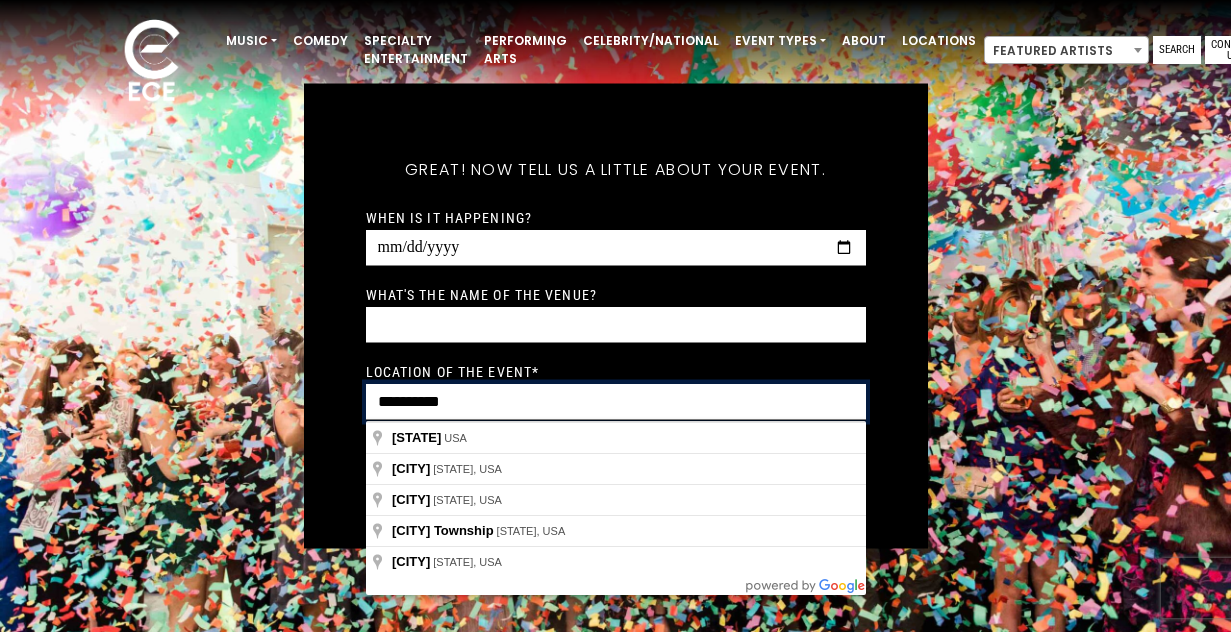 click on "**********" at bounding box center [616, 402] 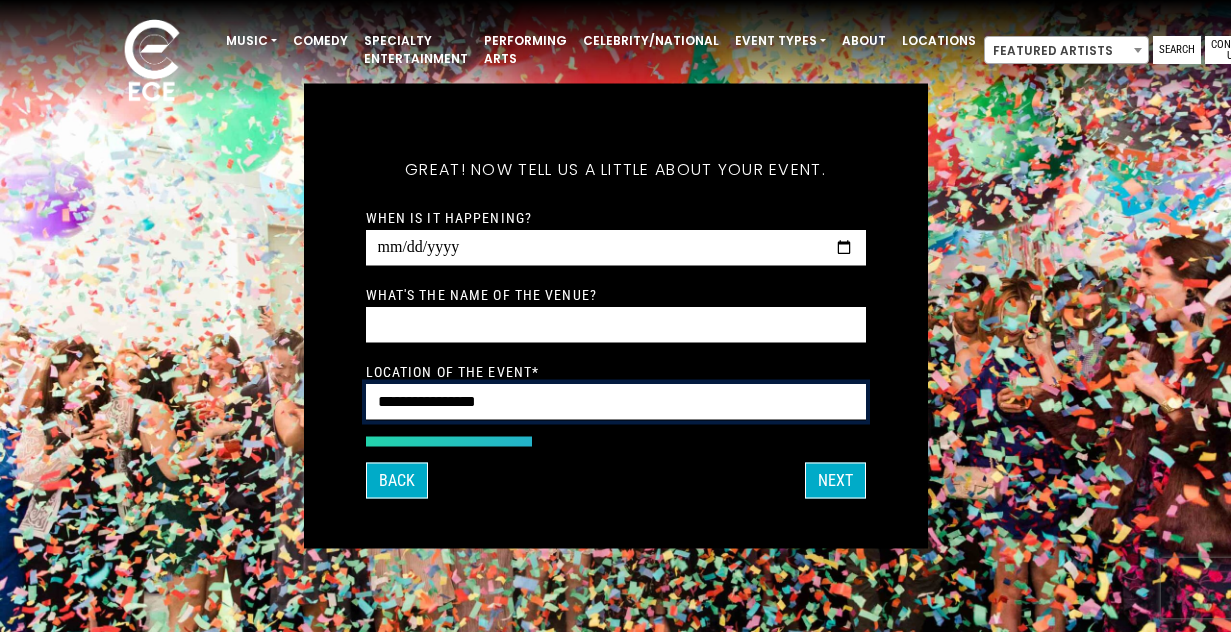 click on "**********" at bounding box center (616, 402) 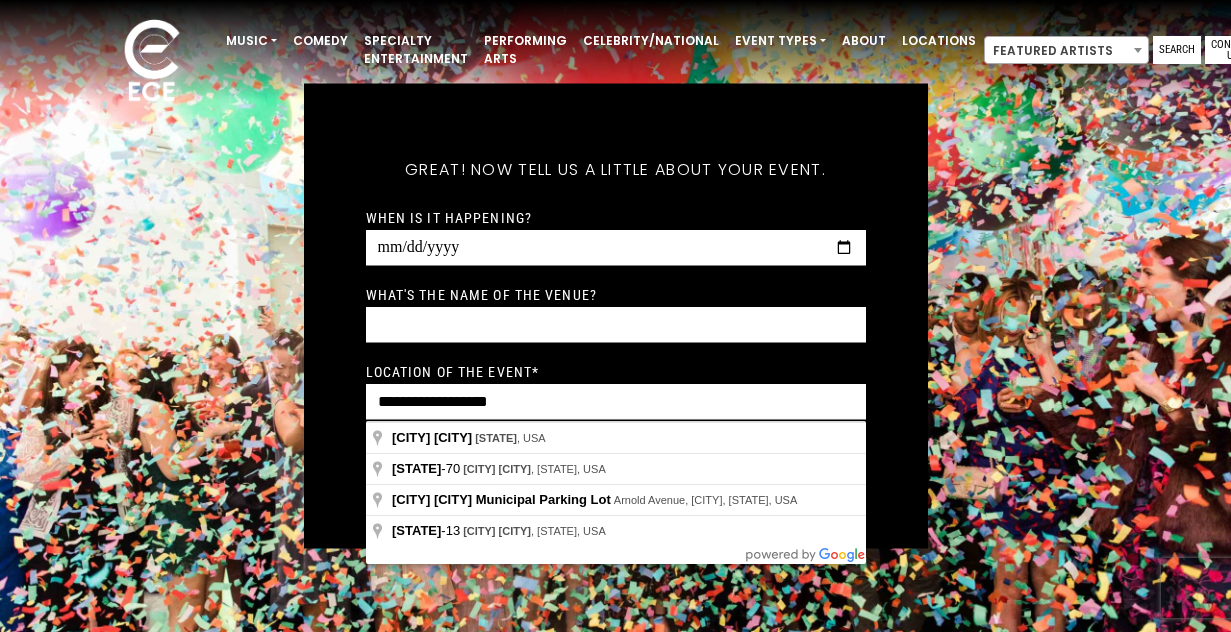 click on "What's your first and last name?
Thanks [NAME], ! What's your email and the best number to reach you at?
Great! Now tell us a little about your event.
What kind of event is it?
Let's get some names for the wedding:
* *" at bounding box center (616, 316) 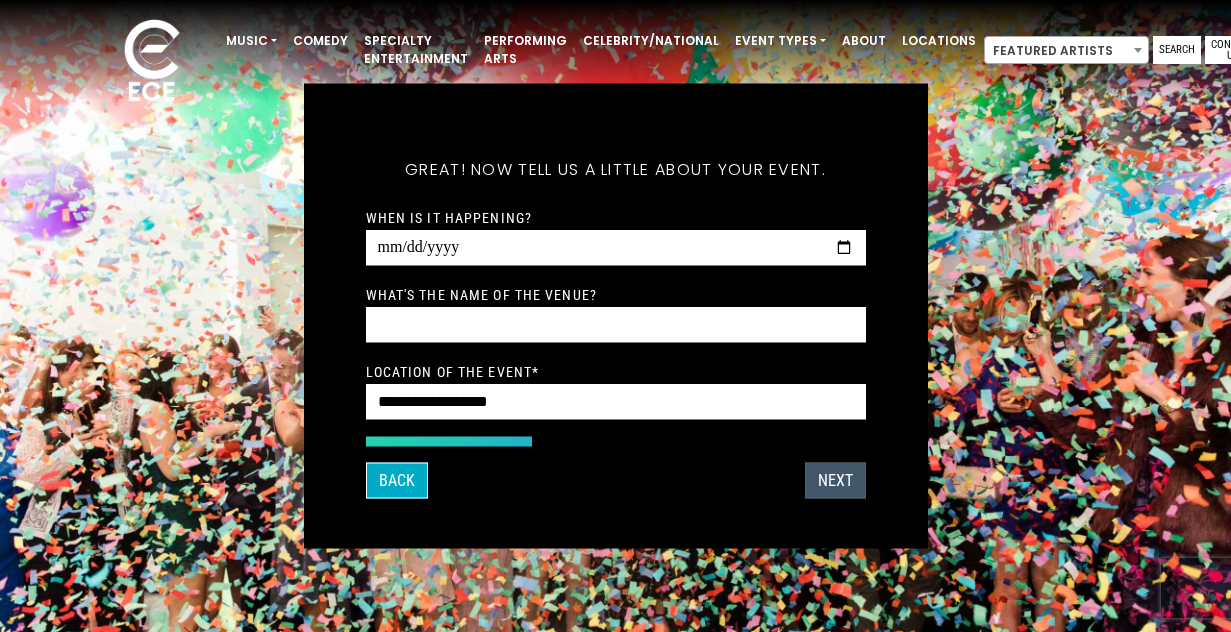 click on "Next" at bounding box center [835, 481] 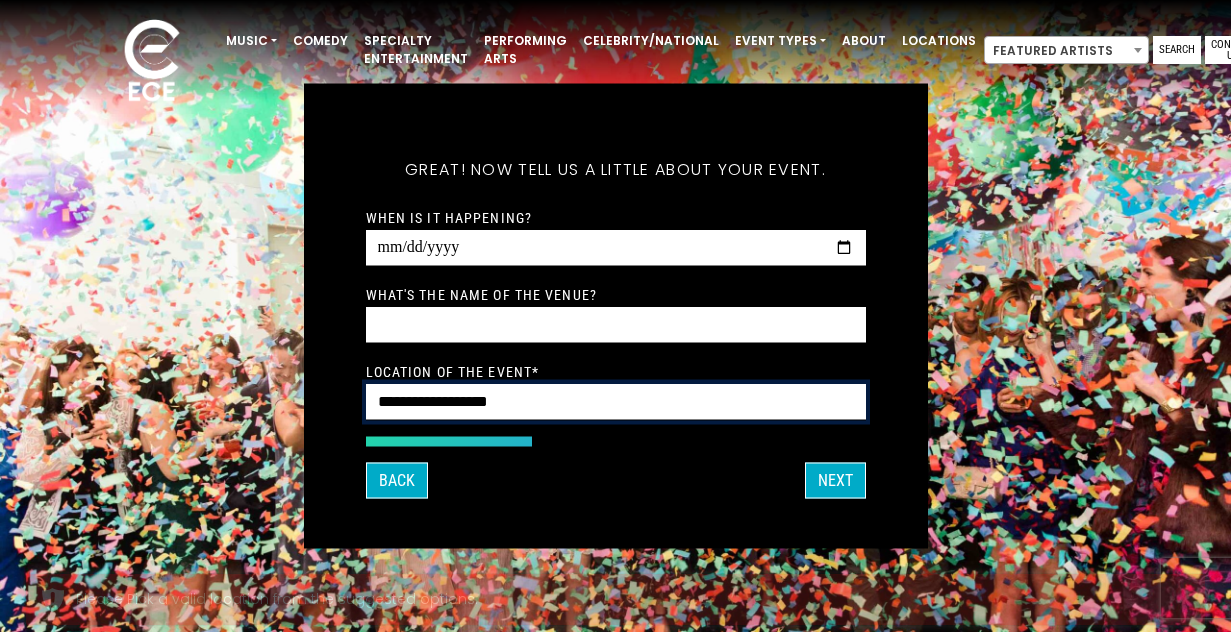 click on "**********" at bounding box center [616, 402] 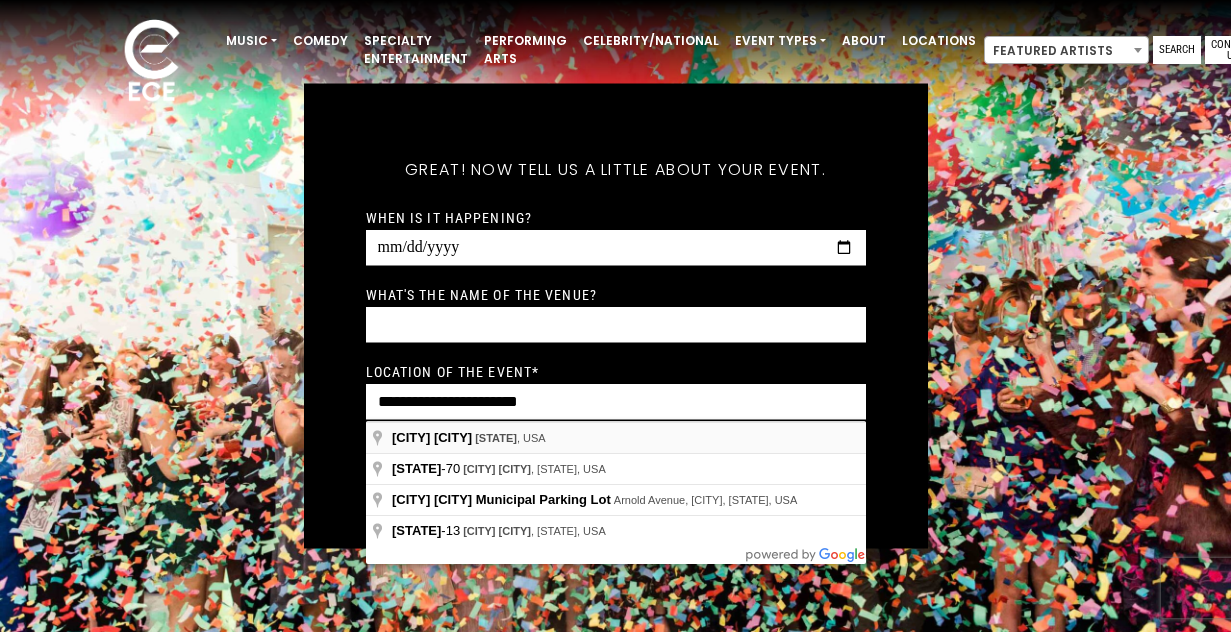 type on "**********" 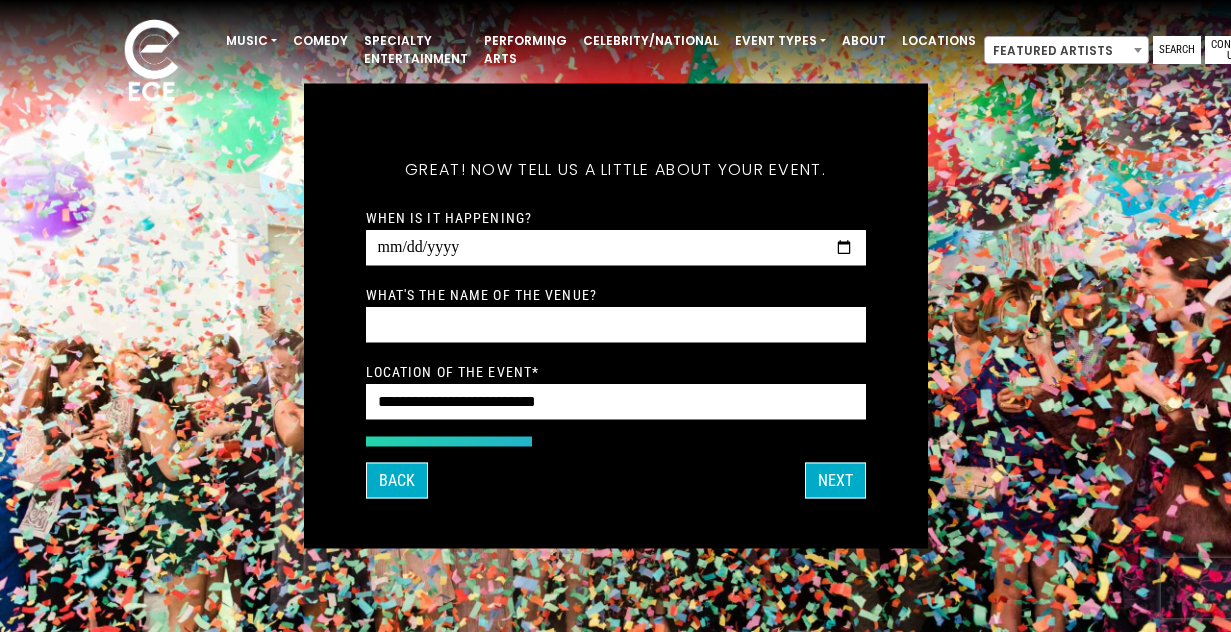 click on "Next" at bounding box center (835, 481) 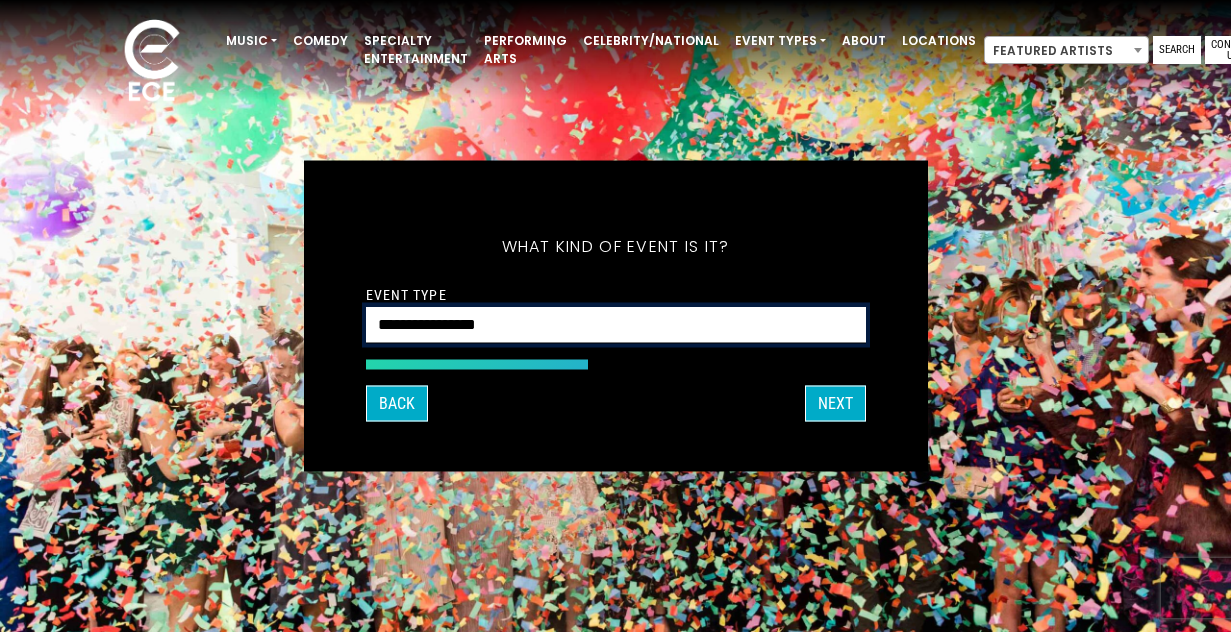 click on "**********" at bounding box center (616, 325) 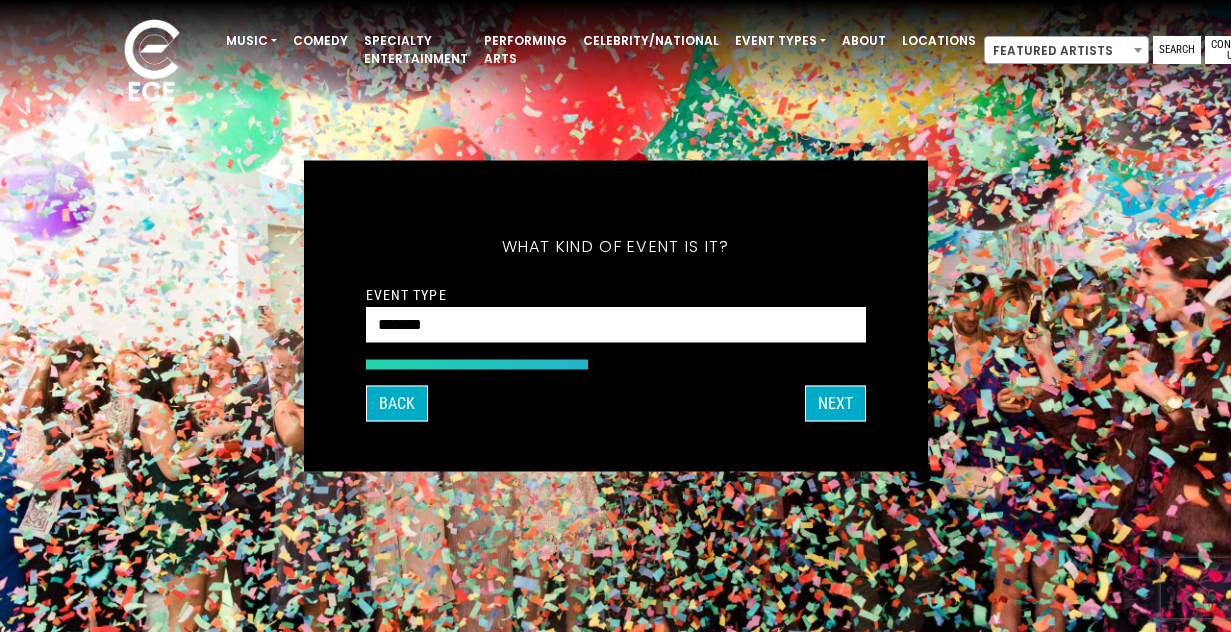 click on "Next" at bounding box center [835, 404] 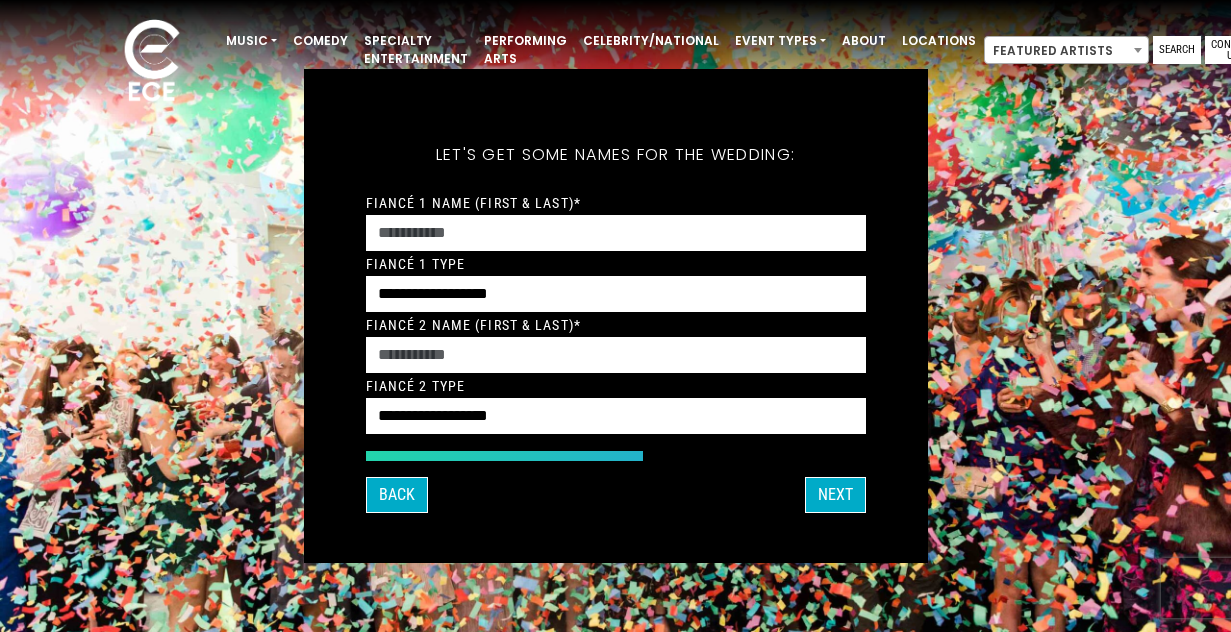 scroll, scrollTop: 2, scrollLeft: 0, axis: vertical 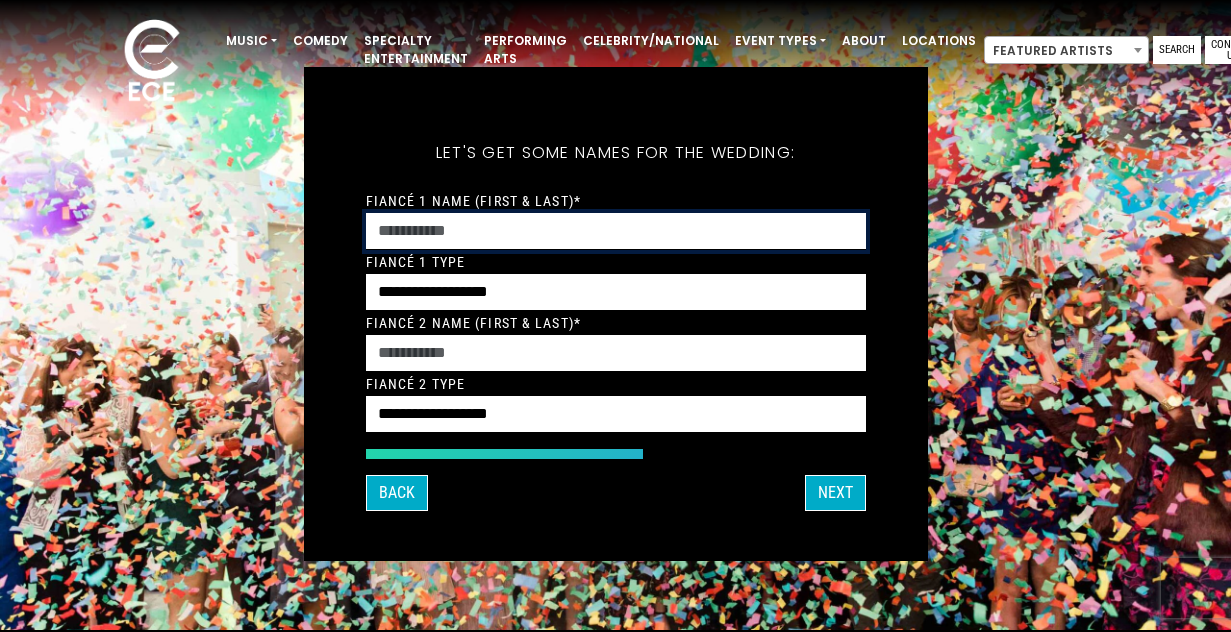 click on "Fiancé 1 Name (First & Last)*" at bounding box center (616, 231) 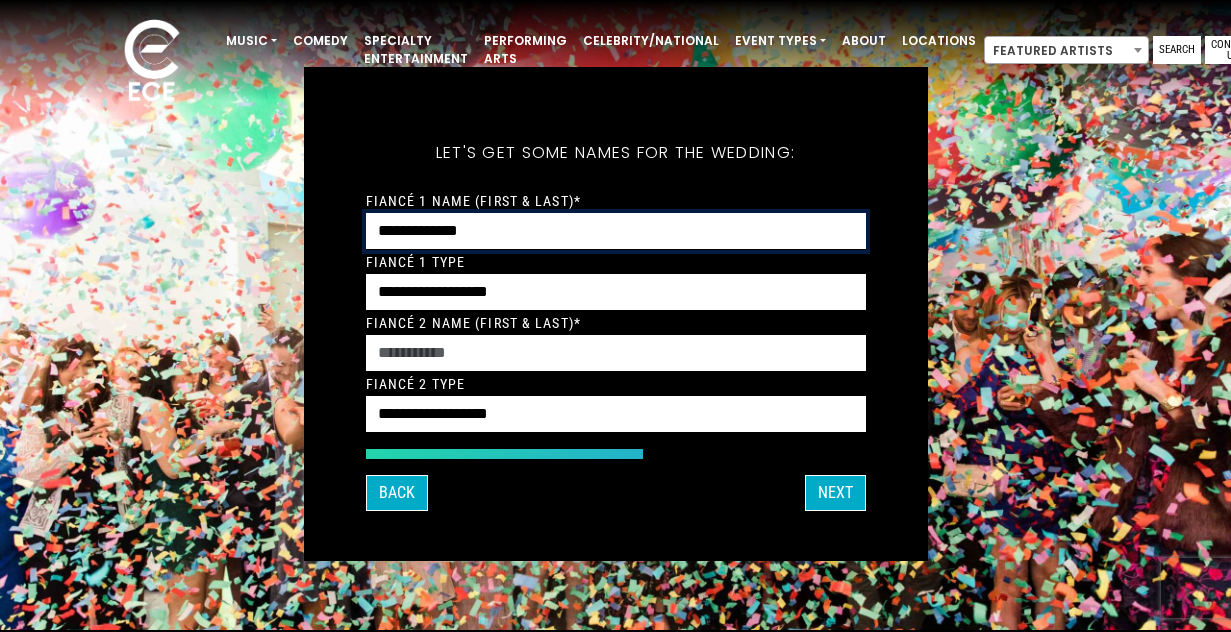 type on "**********" 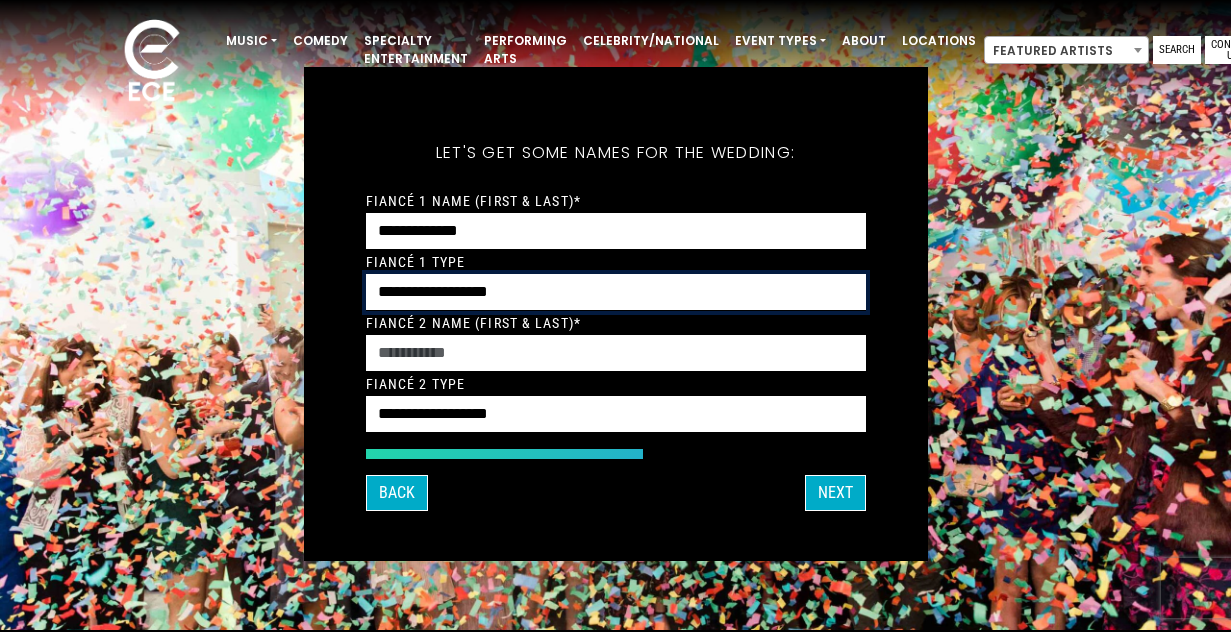 click on "**********" at bounding box center (616, 292) 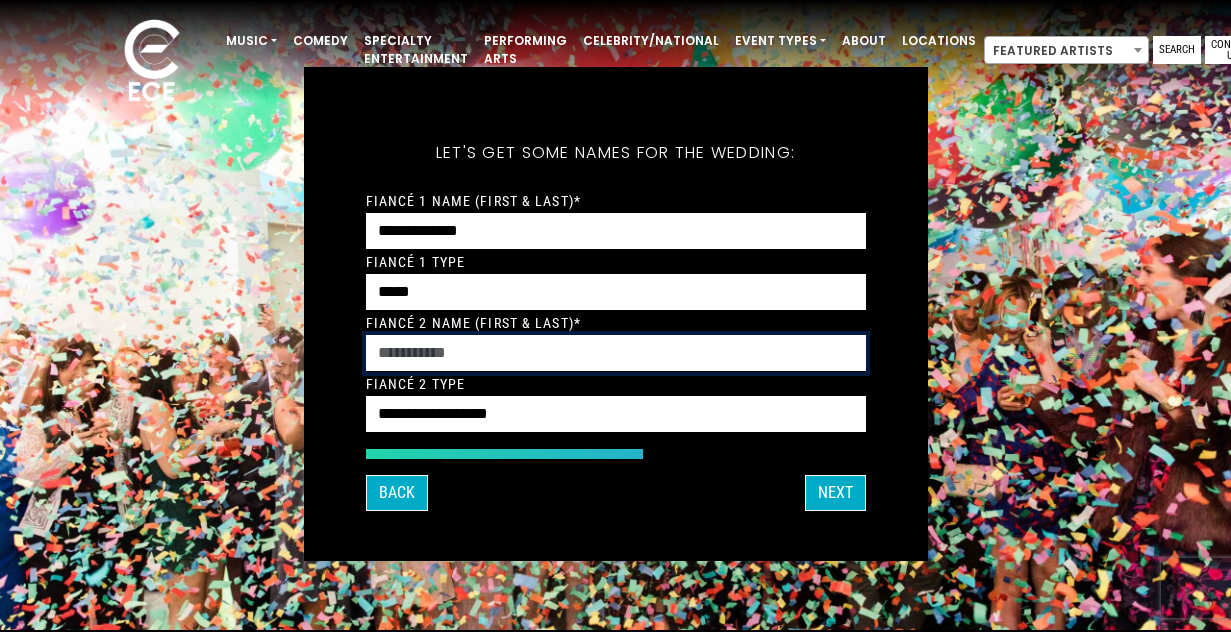 click on "Fiancé 2 Name (First & Last)*" at bounding box center (616, 353) 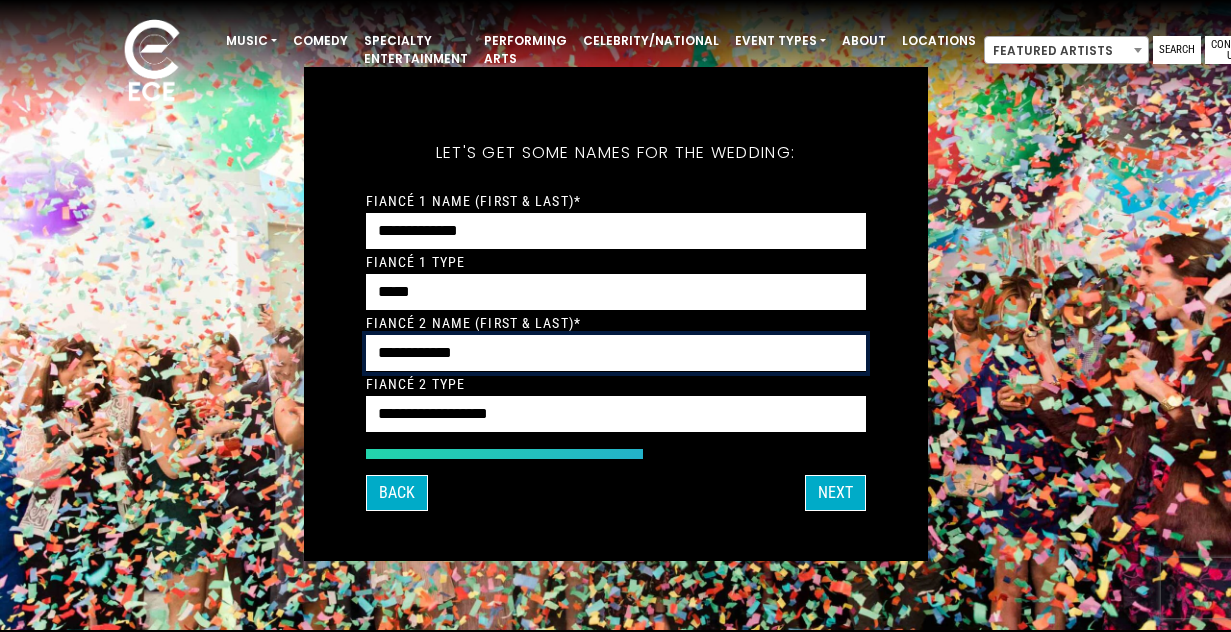 type on "**********" 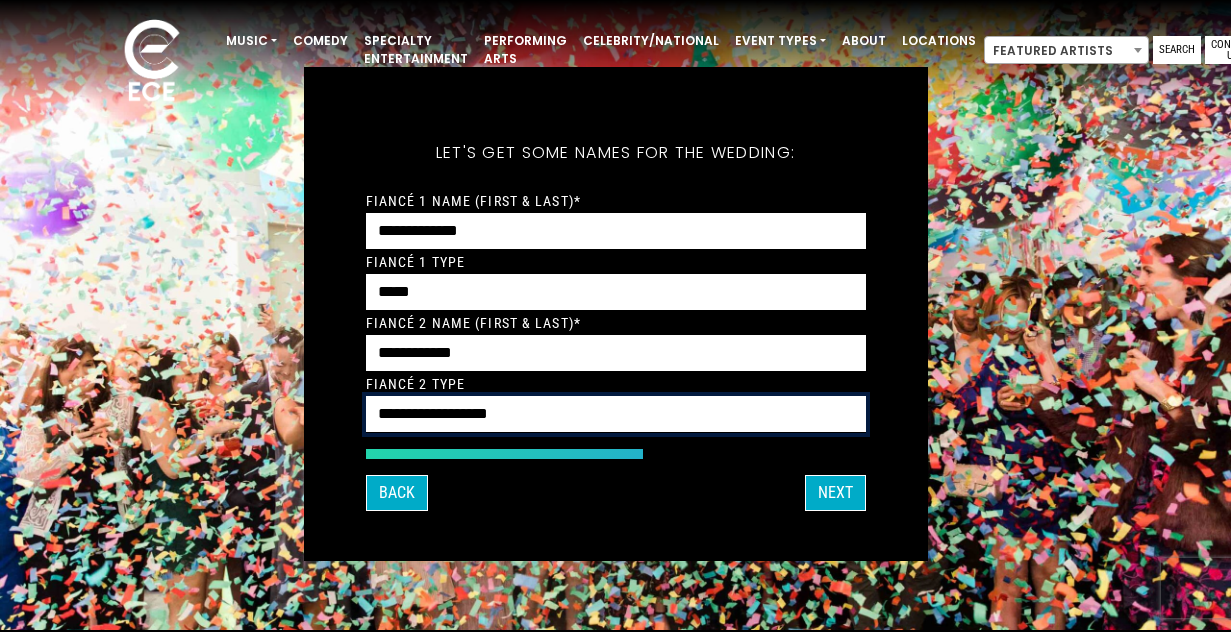 click on "**********" at bounding box center [616, 414] 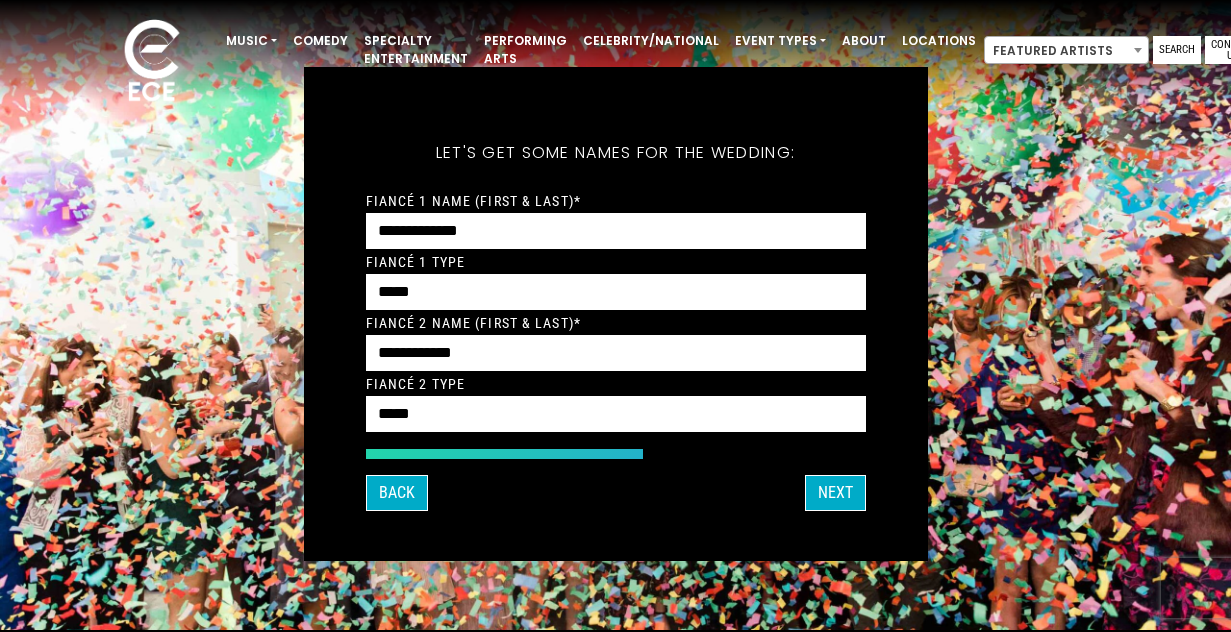click on "Back
Next" at bounding box center (616, 493) 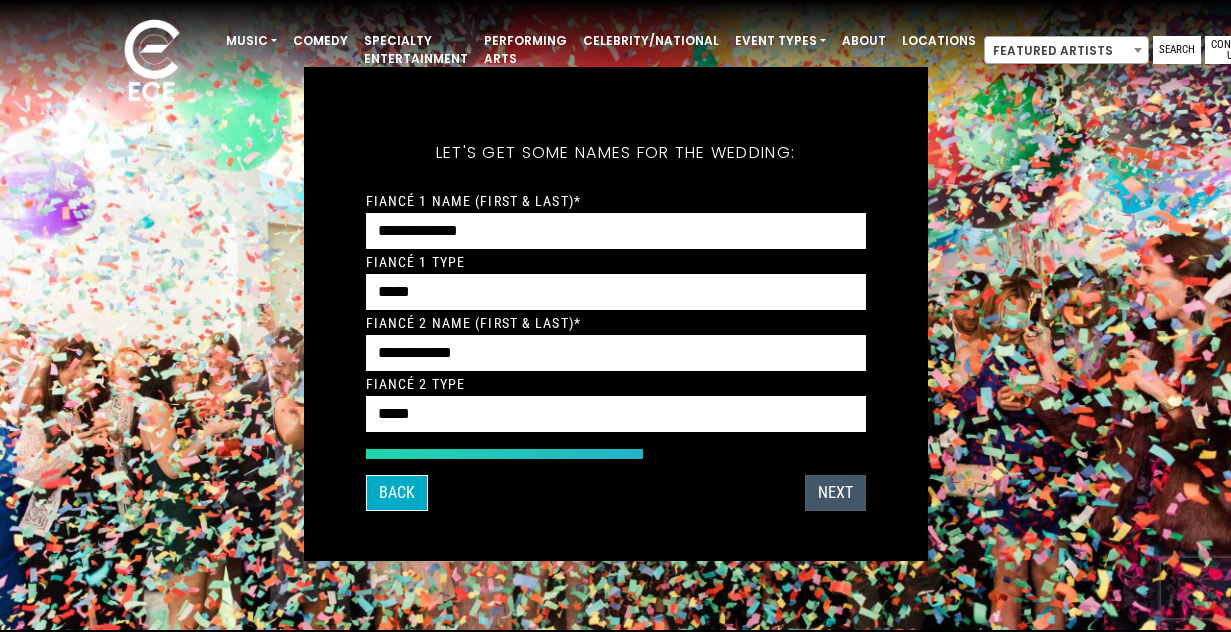 click on "Next" at bounding box center (835, 493) 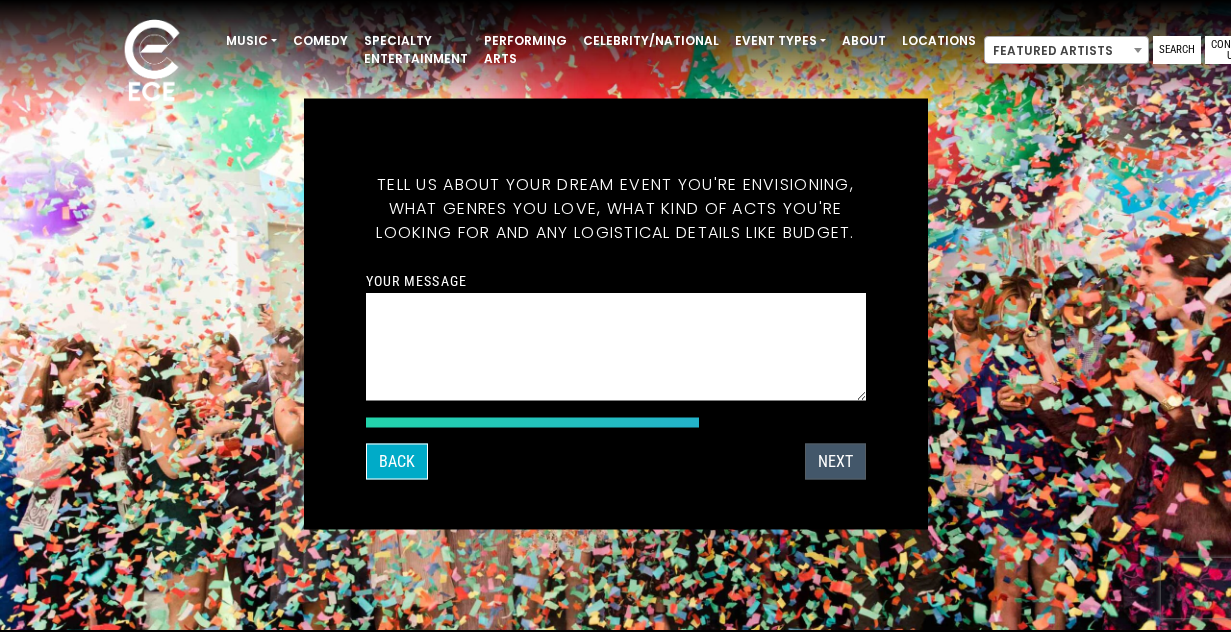 scroll, scrollTop: 33, scrollLeft: 0, axis: vertical 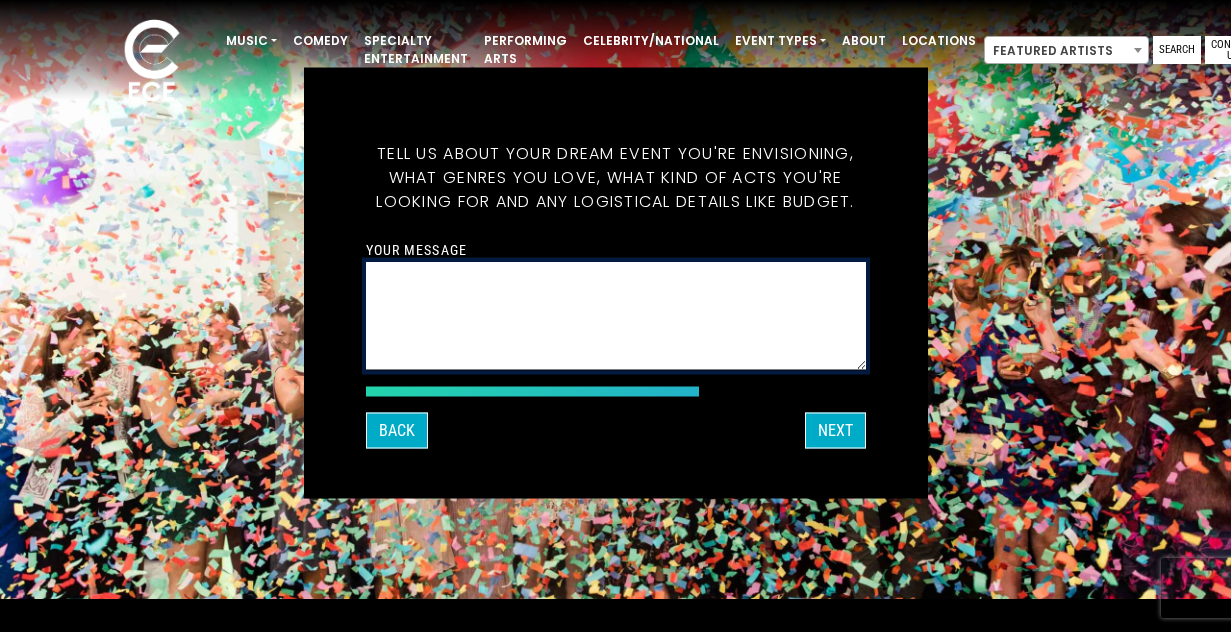 click on "Your message" at bounding box center (616, 316) 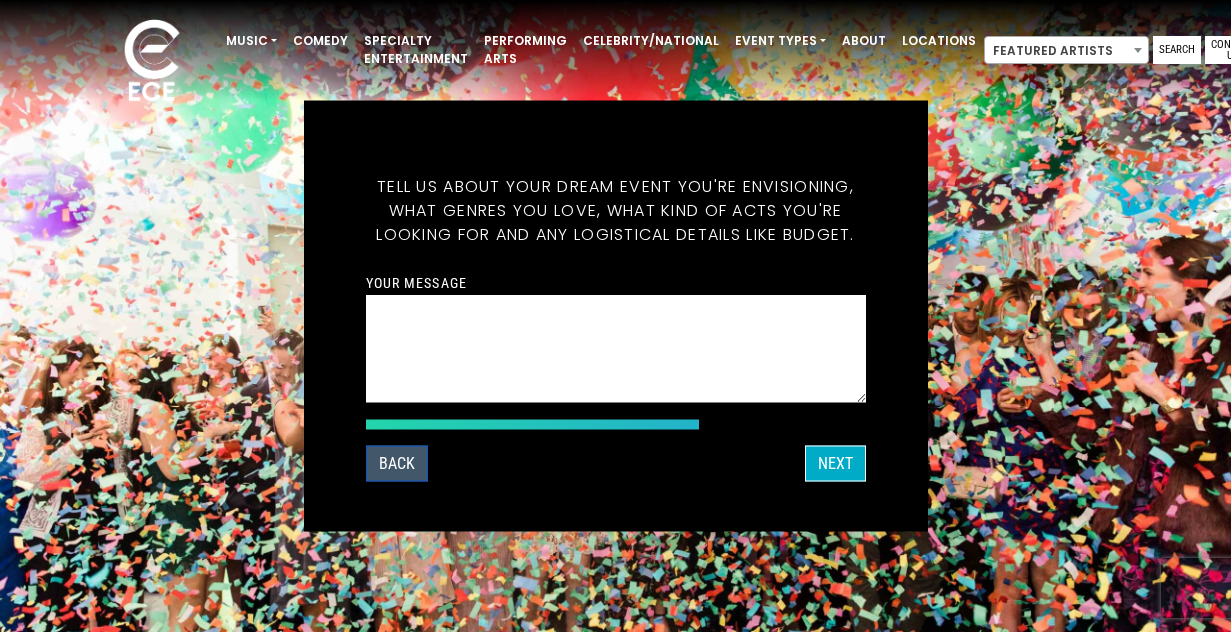 click on "Back" at bounding box center (397, 464) 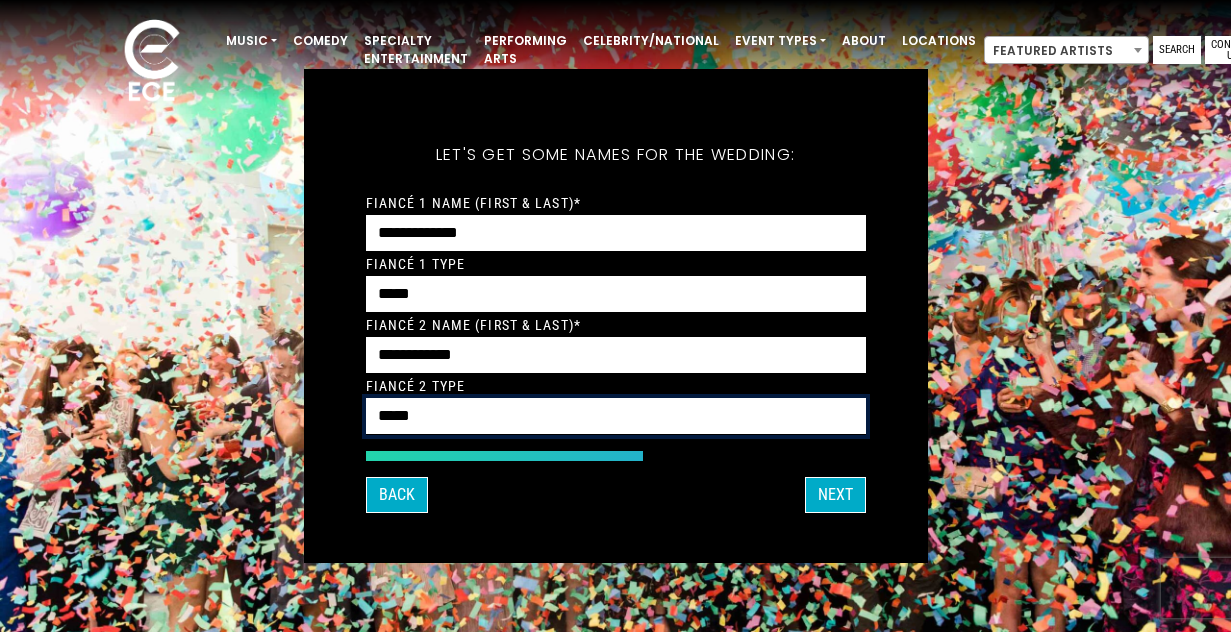 click on "**********" at bounding box center (616, 416) 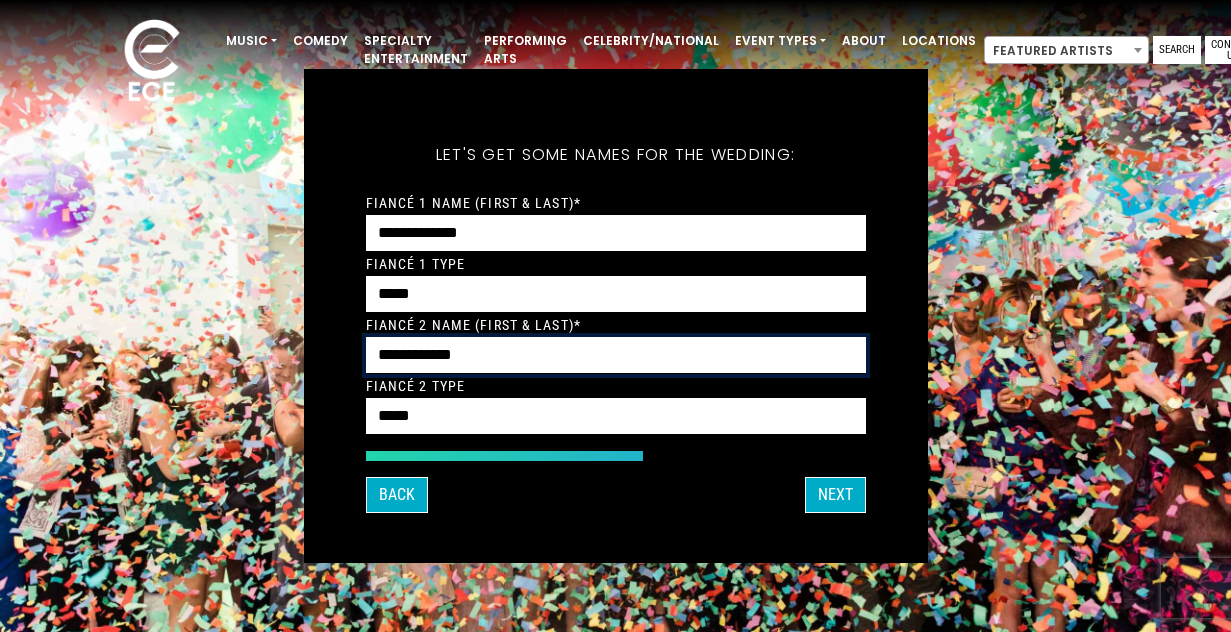click on "**********" at bounding box center (616, 355) 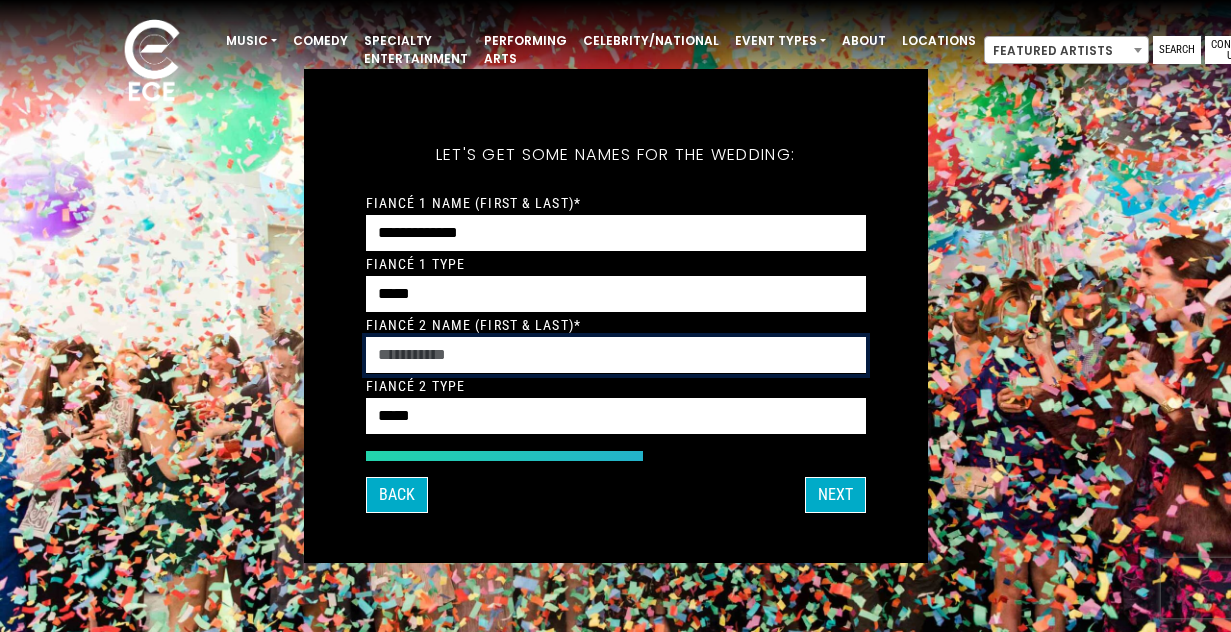 type 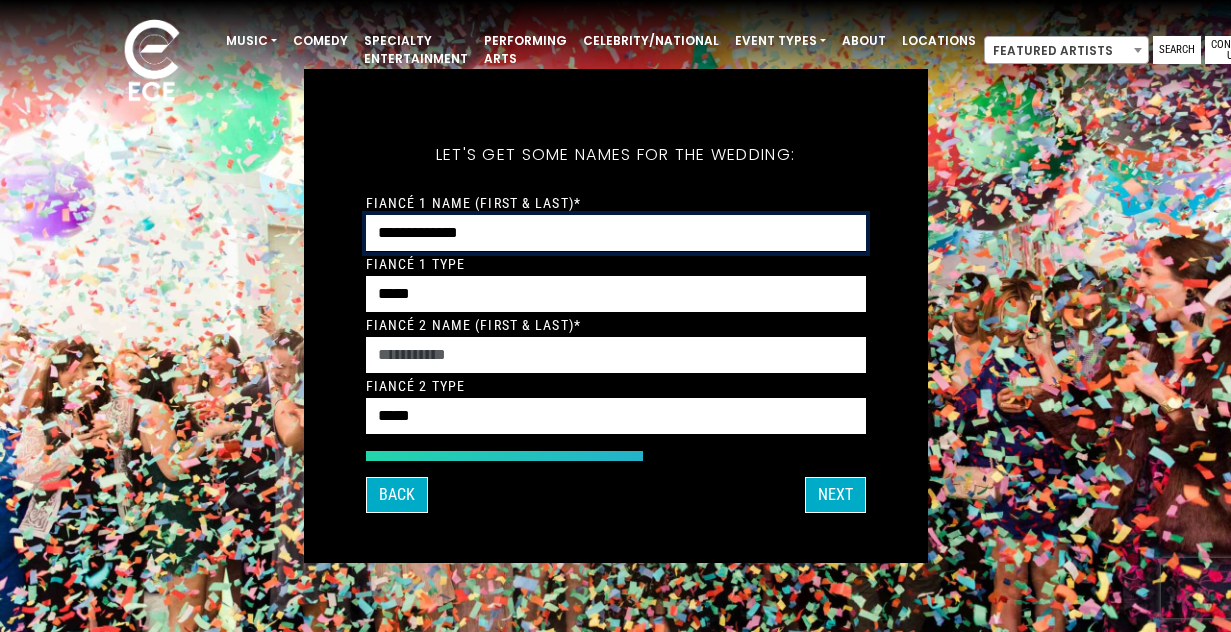 click on "**********" at bounding box center [616, 233] 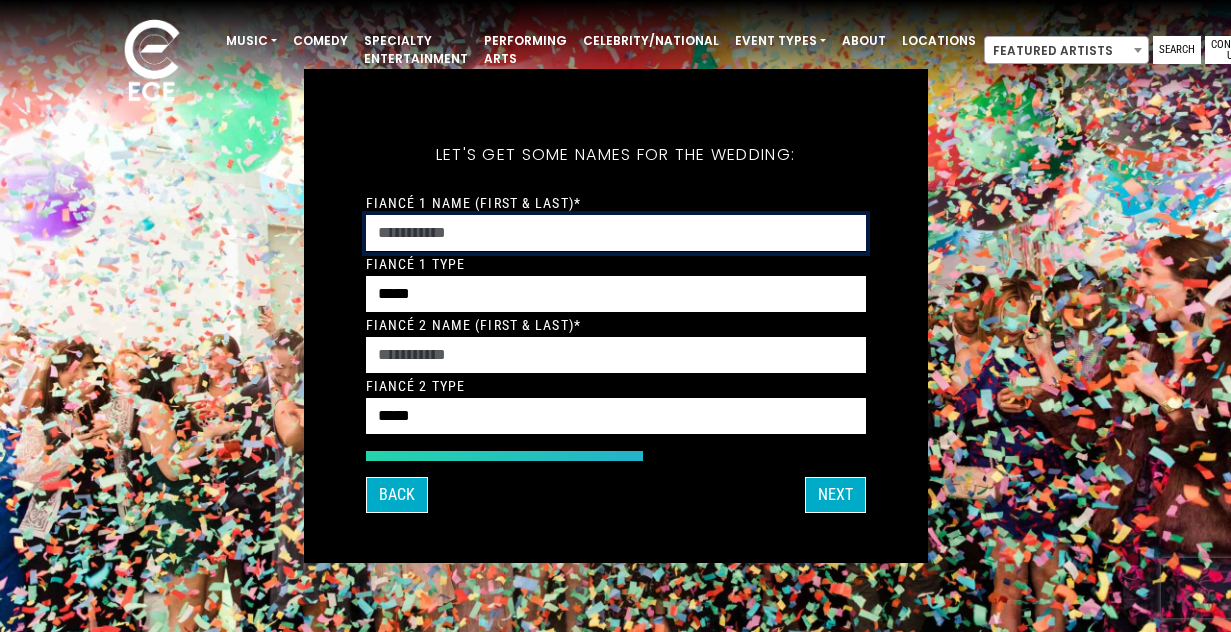 type 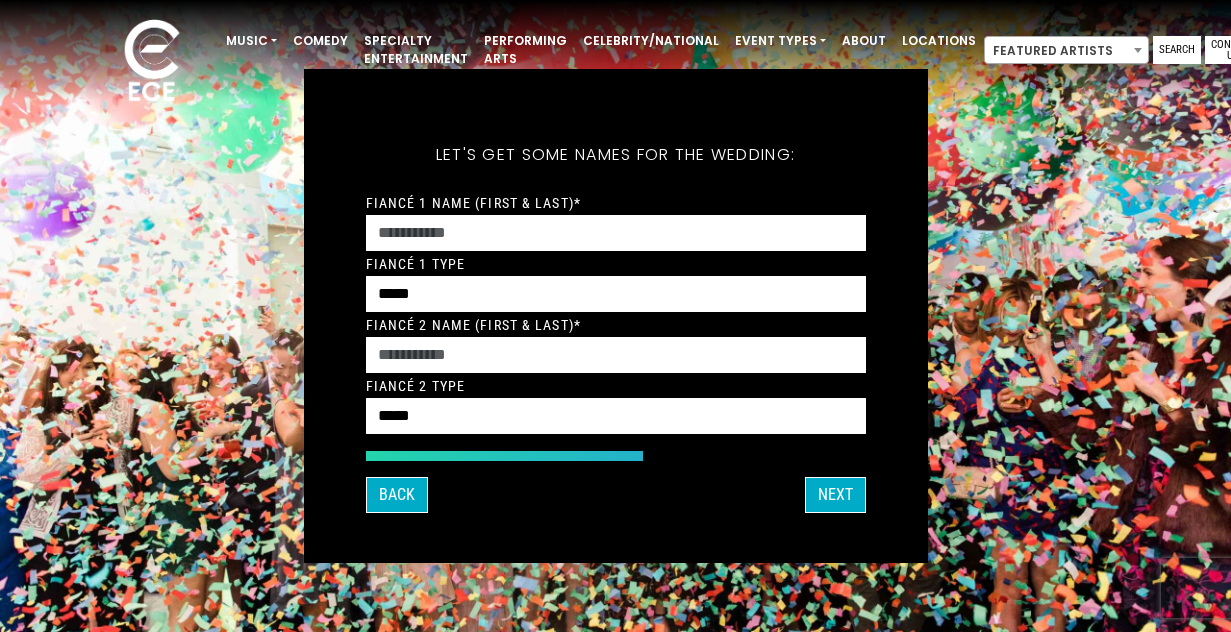 click on "Back" at bounding box center (397, 495) 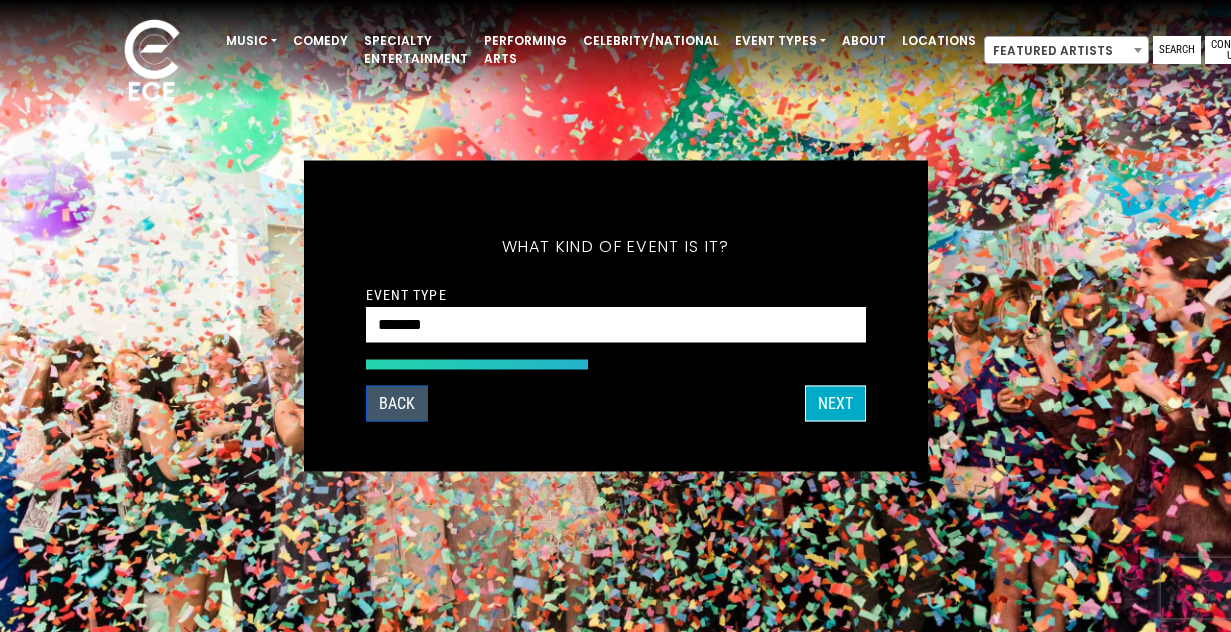 click on "Back" at bounding box center [397, 404] 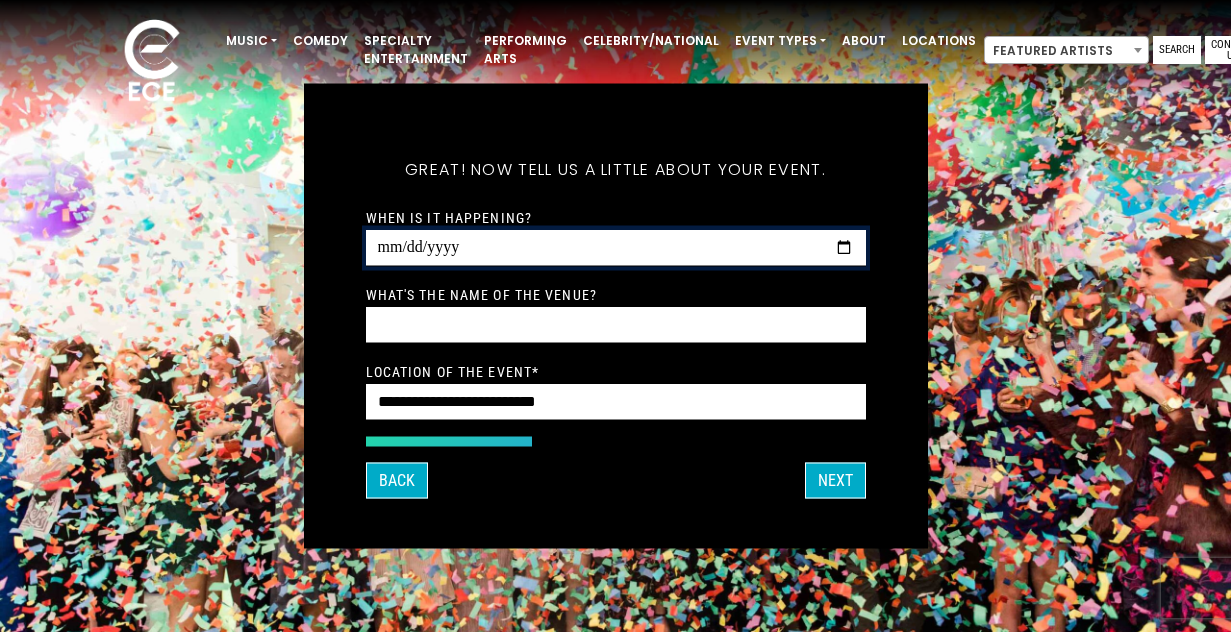 click on "**********" at bounding box center [616, 248] 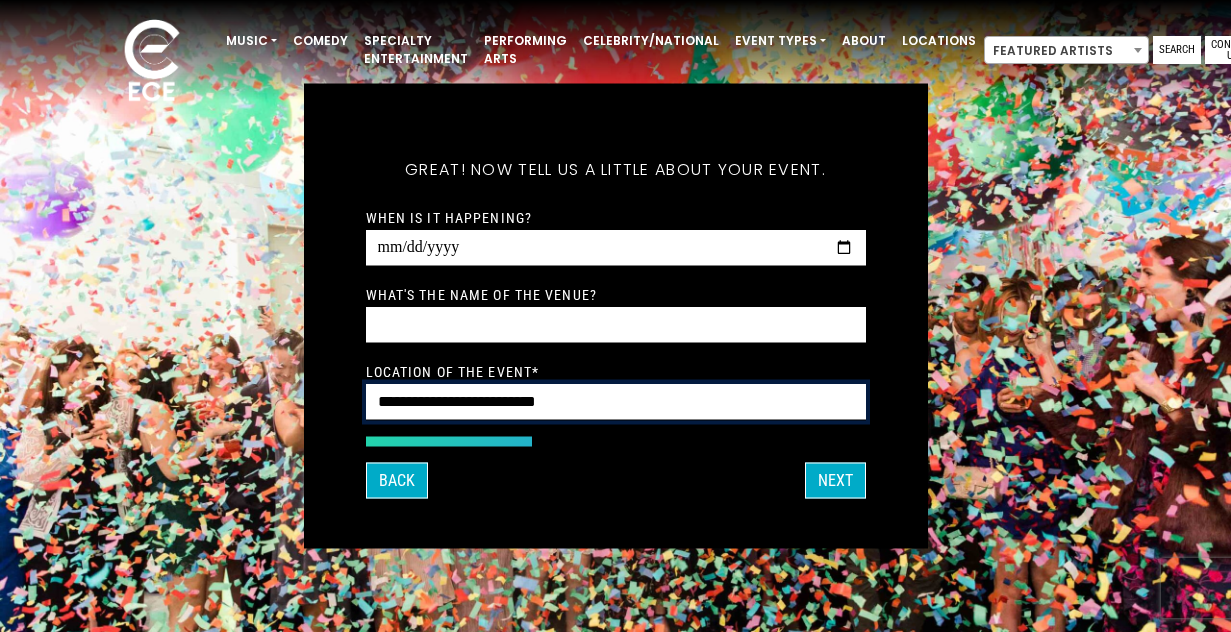 click on "**********" at bounding box center [616, 402] 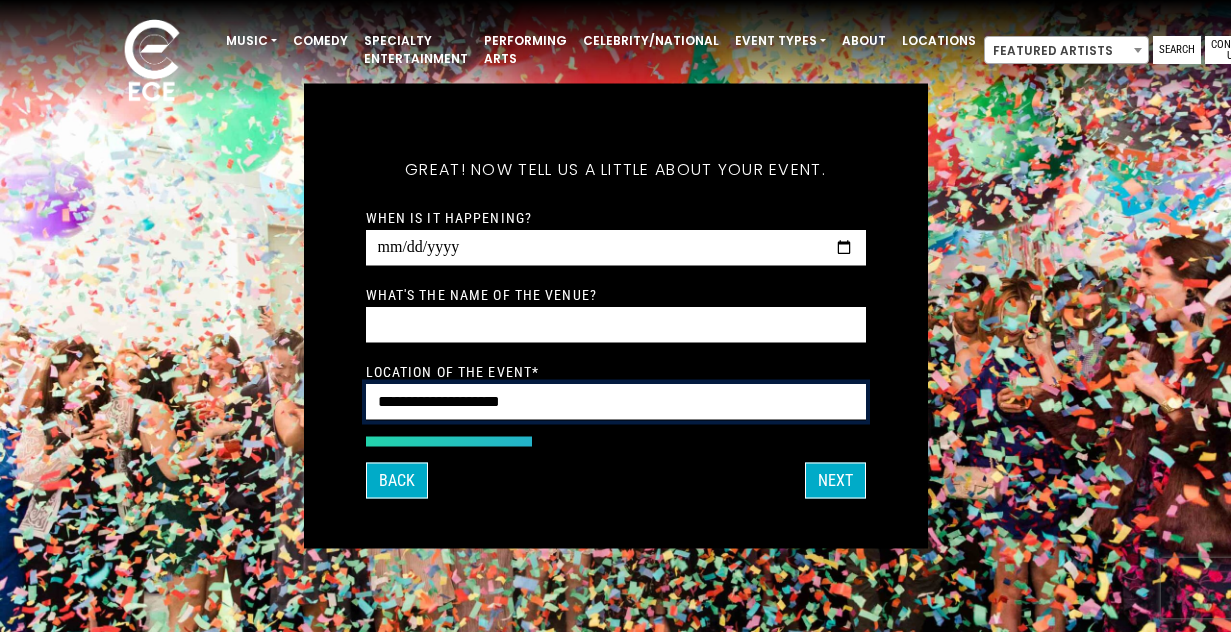 click on "**********" at bounding box center (616, 402) 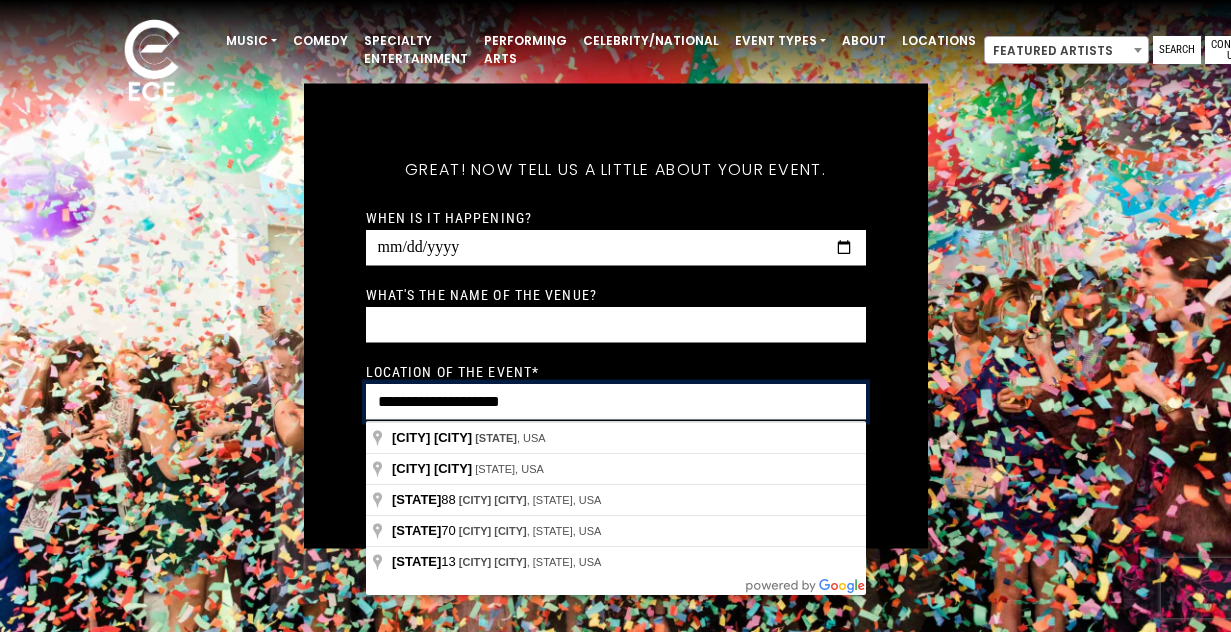 click on "**********" at bounding box center (616, 402) 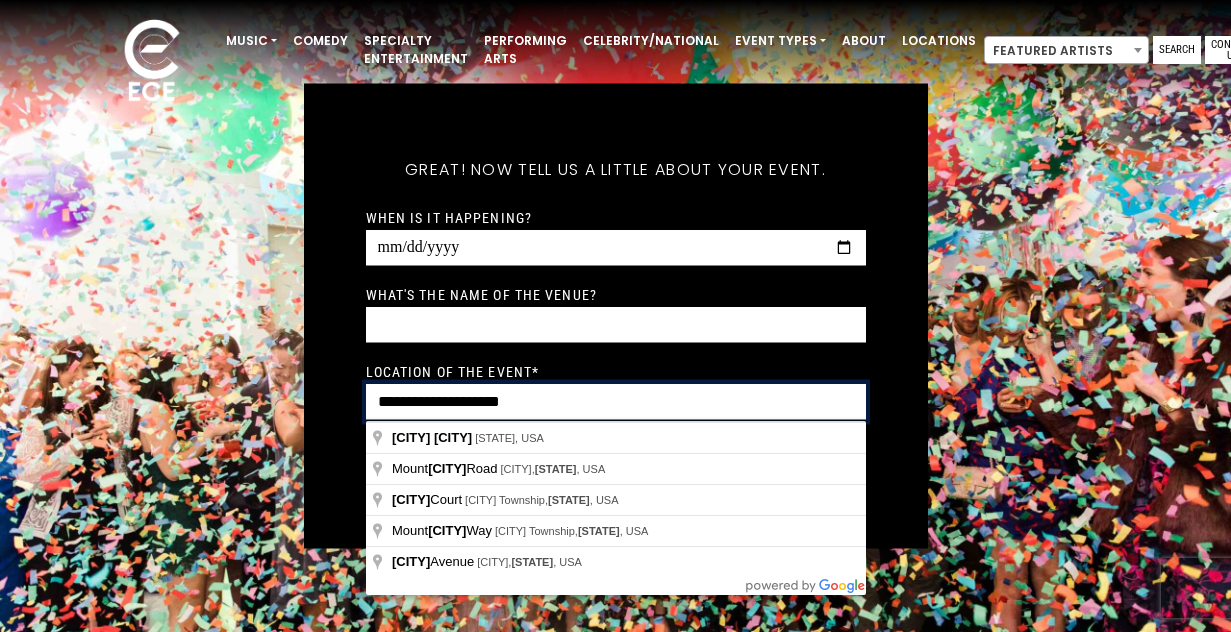 click on "**********" at bounding box center (616, 402) 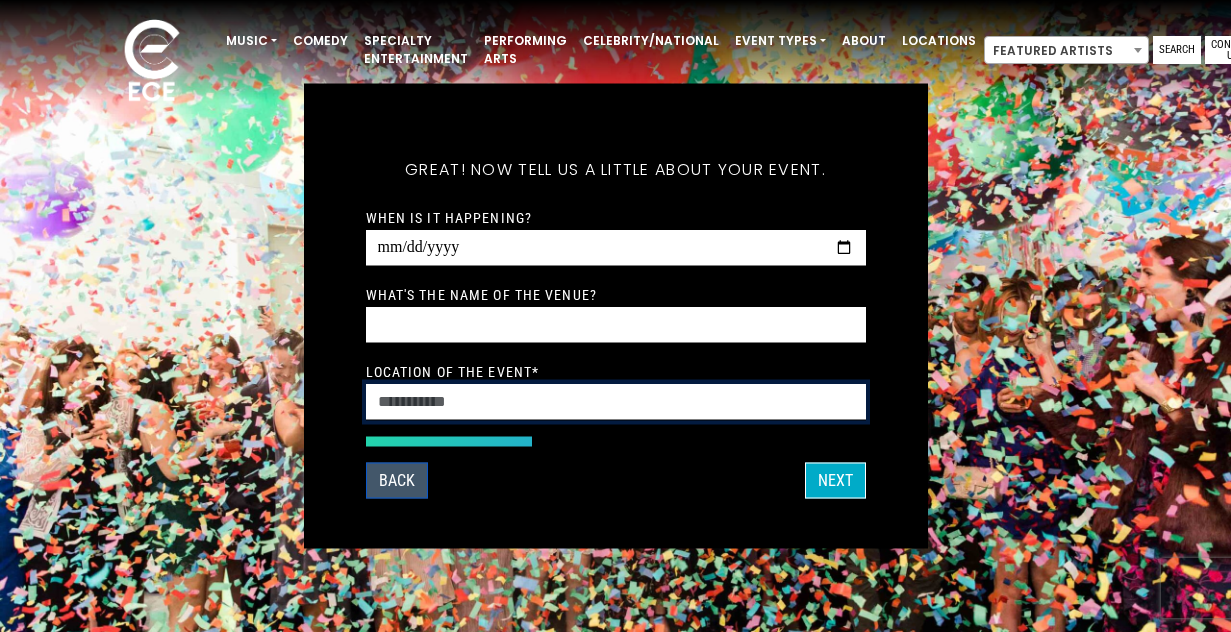 type 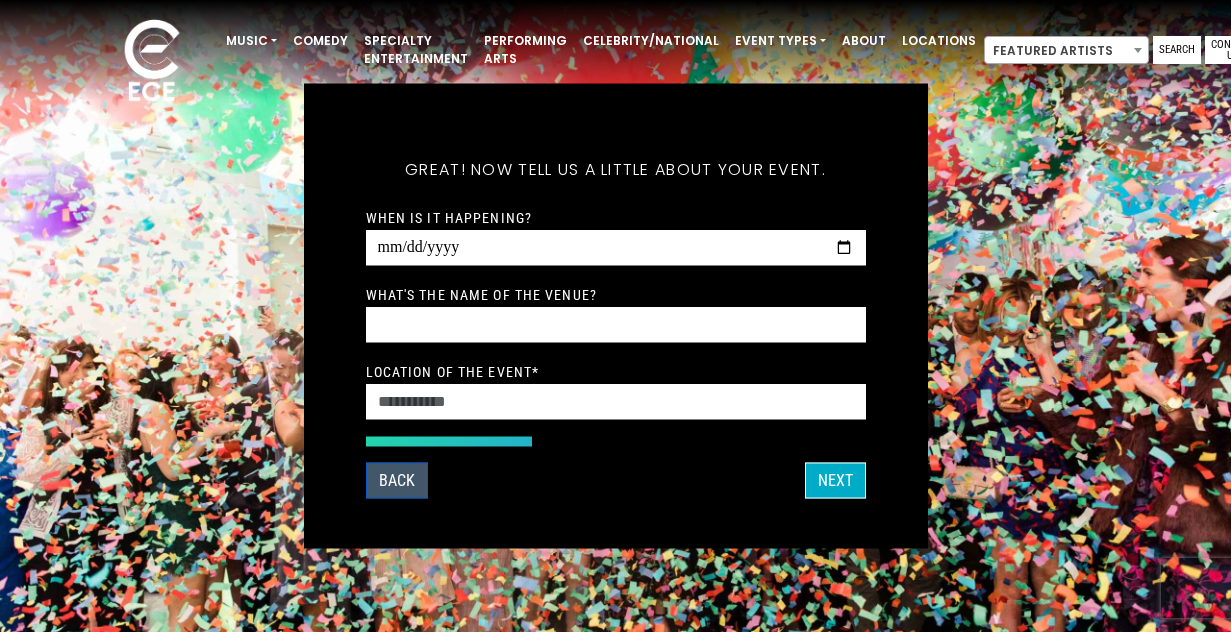 click on "Back" at bounding box center [397, 481] 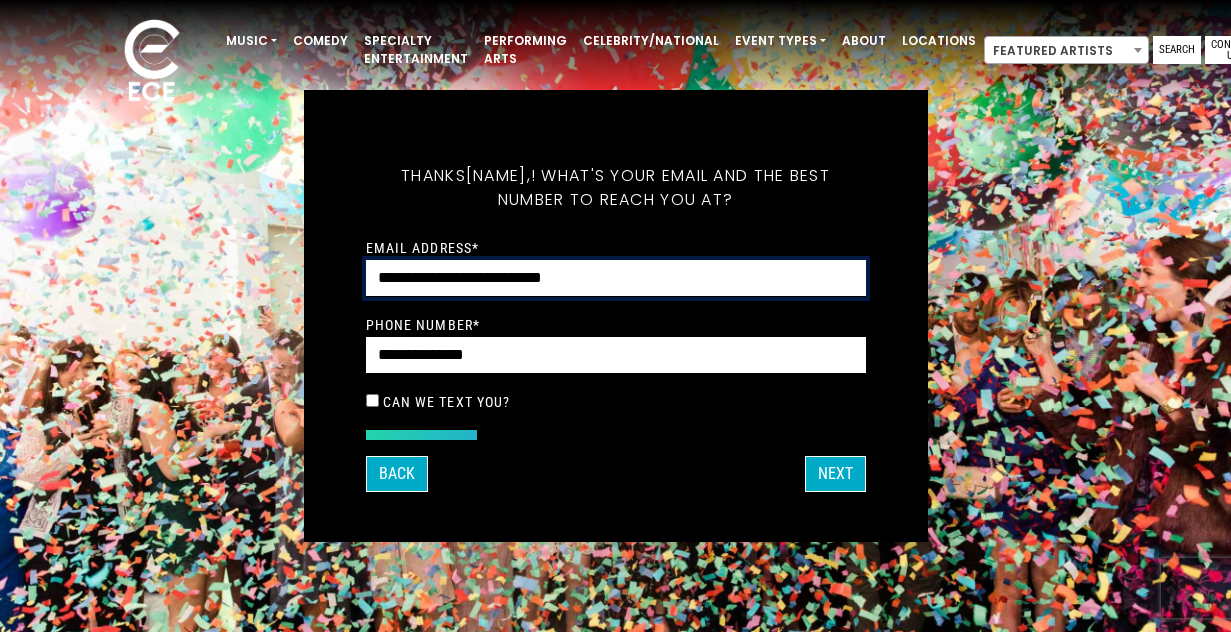 click on "**********" at bounding box center (616, 278) 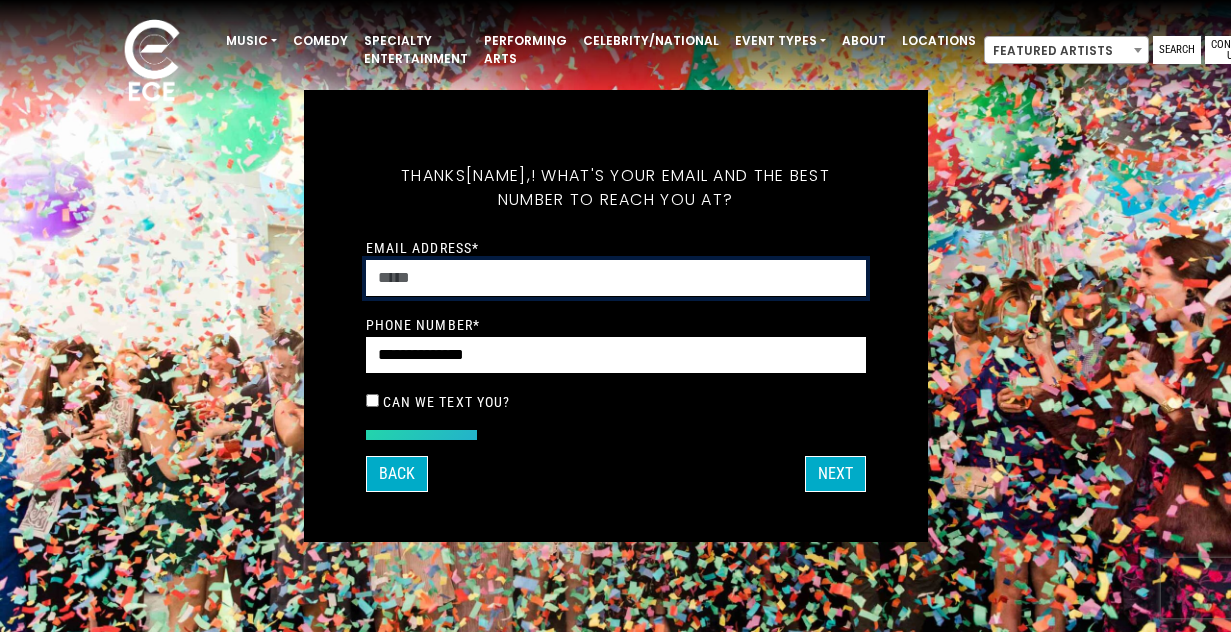 type 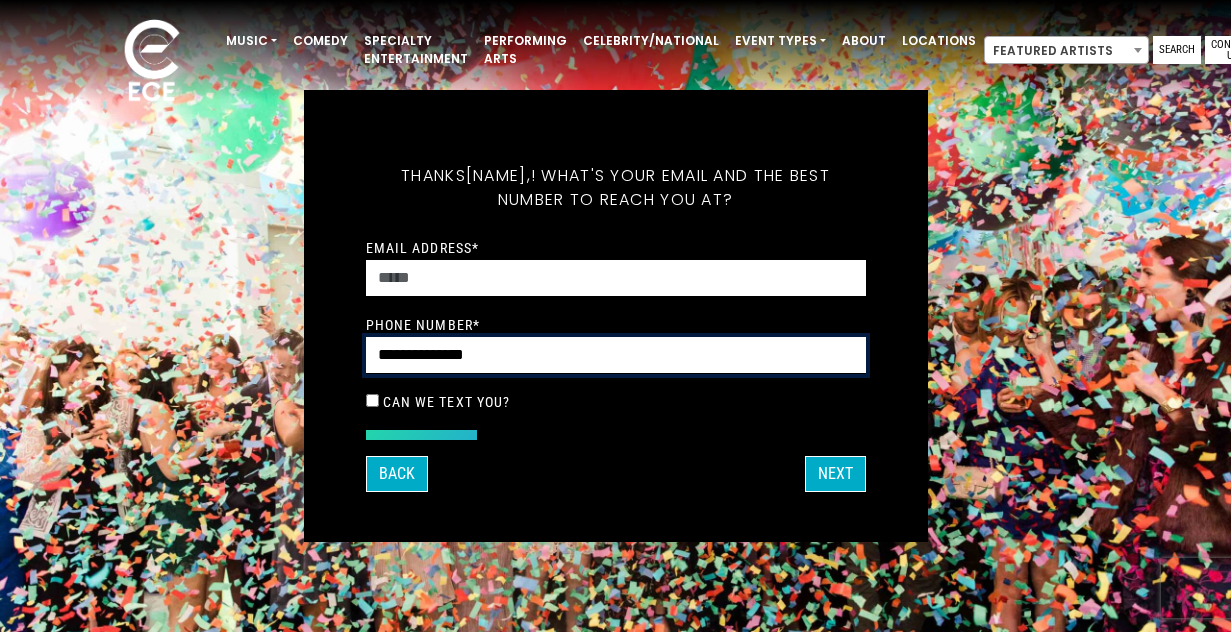 click on "**********" at bounding box center (616, 355) 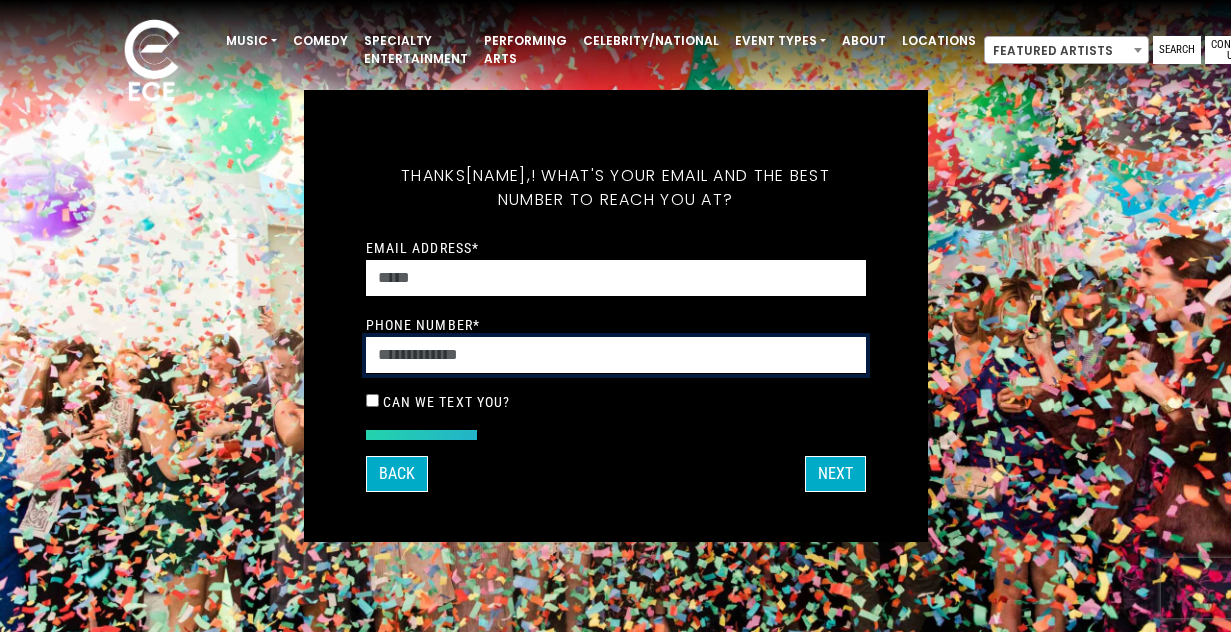 type 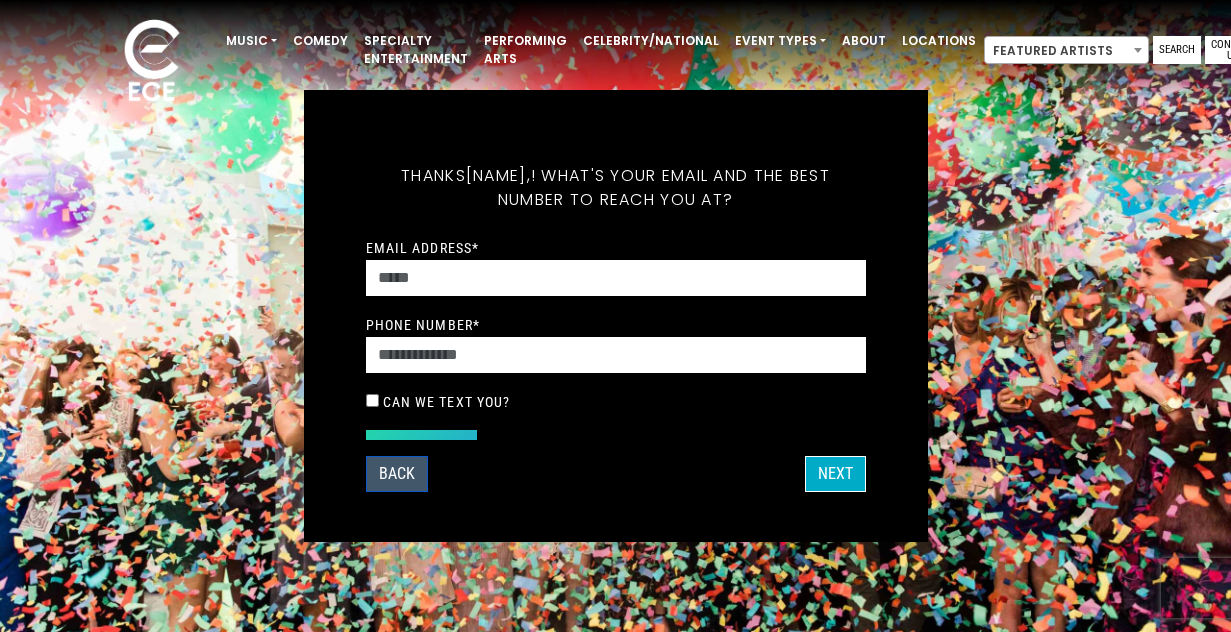 click on "Back" at bounding box center [397, 474] 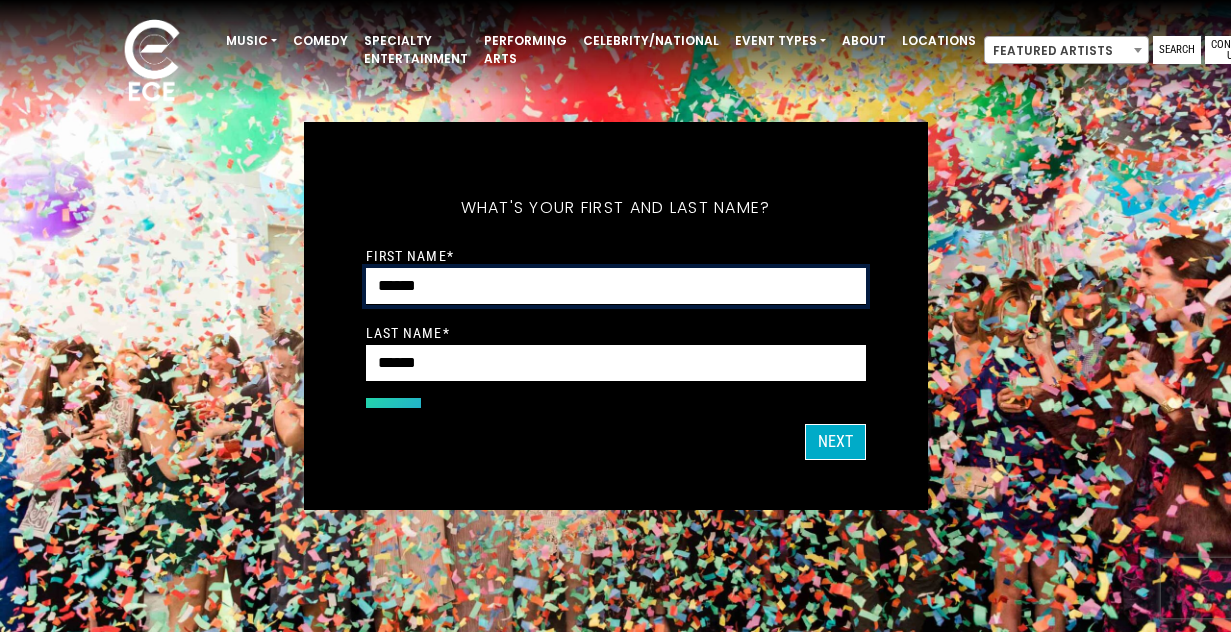 click on "******" at bounding box center [616, 286] 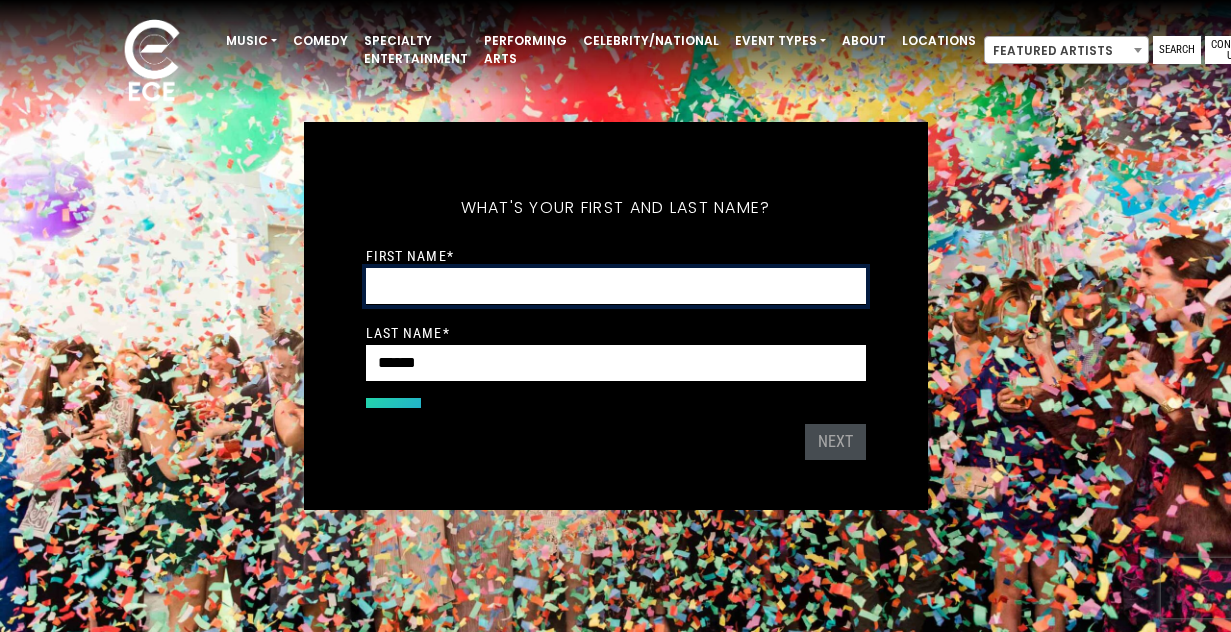 type 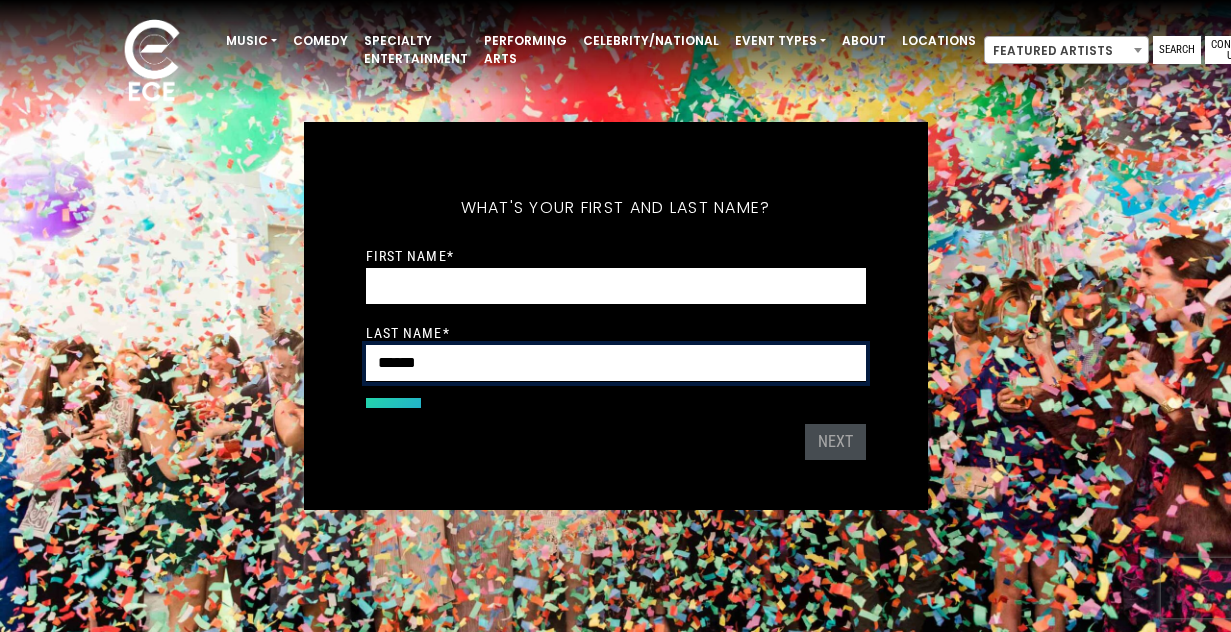 click on "******" at bounding box center [616, 363] 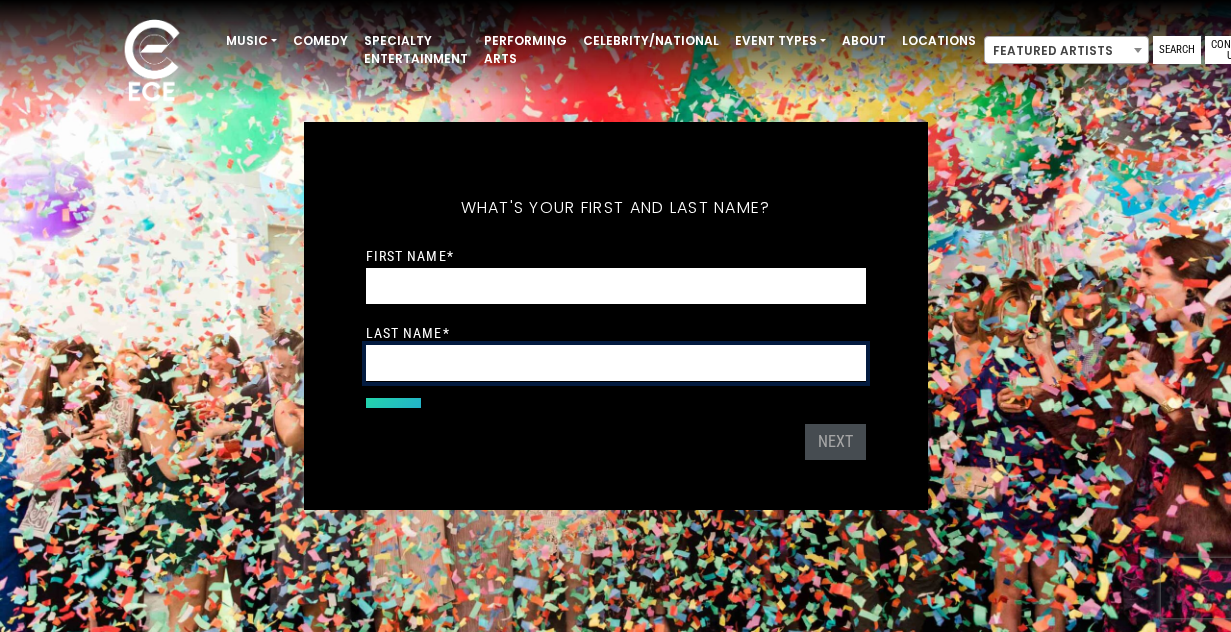 type 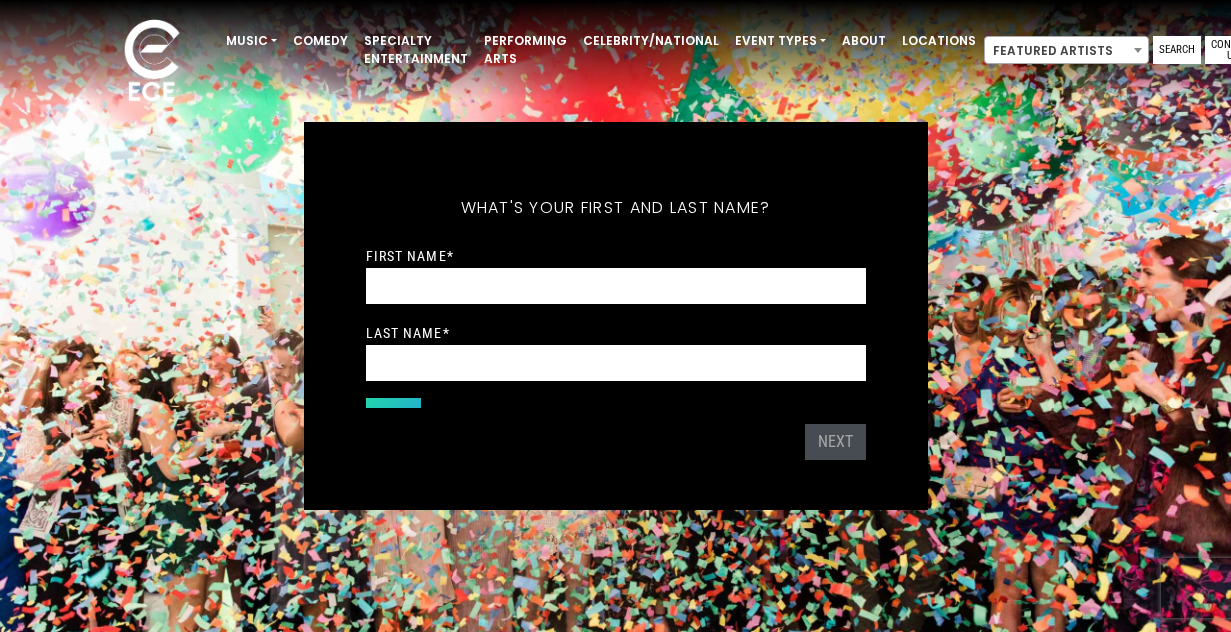 click on "Back
NEXT" at bounding box center [616, 442] 